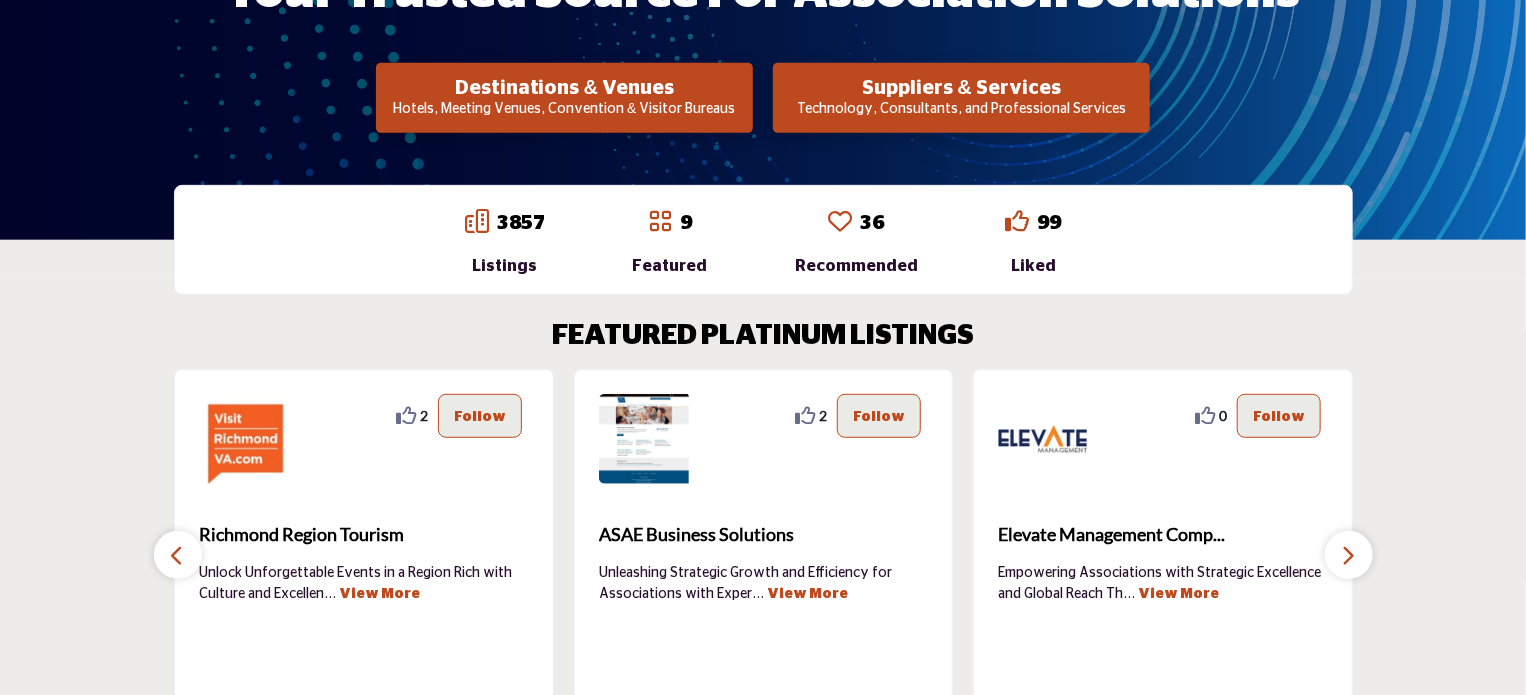 scroll, scrollTop: 400, scrollLeft: 0, axis: vertical 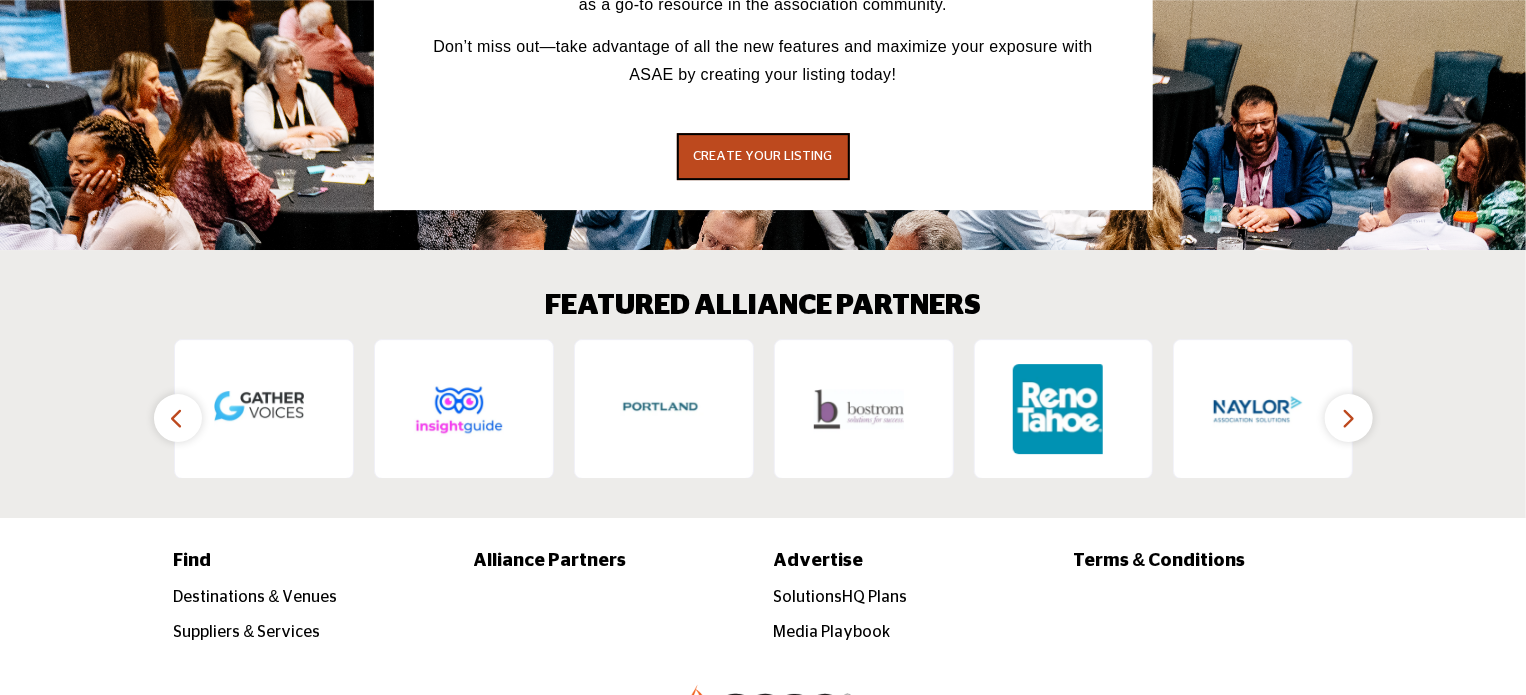 click at bounding box center (1349, 418) 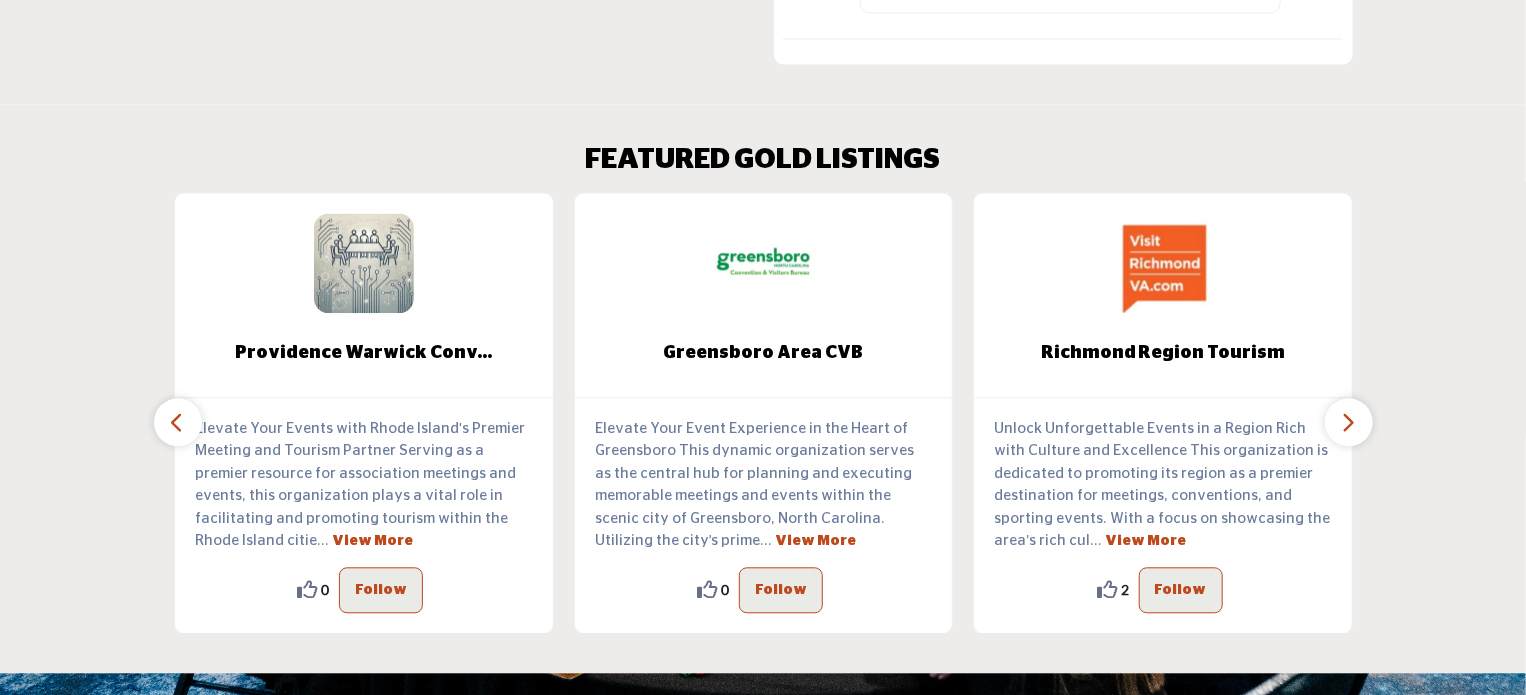 scroll, scrollTop: 2138, scrollLeft: 0, axis: vertical 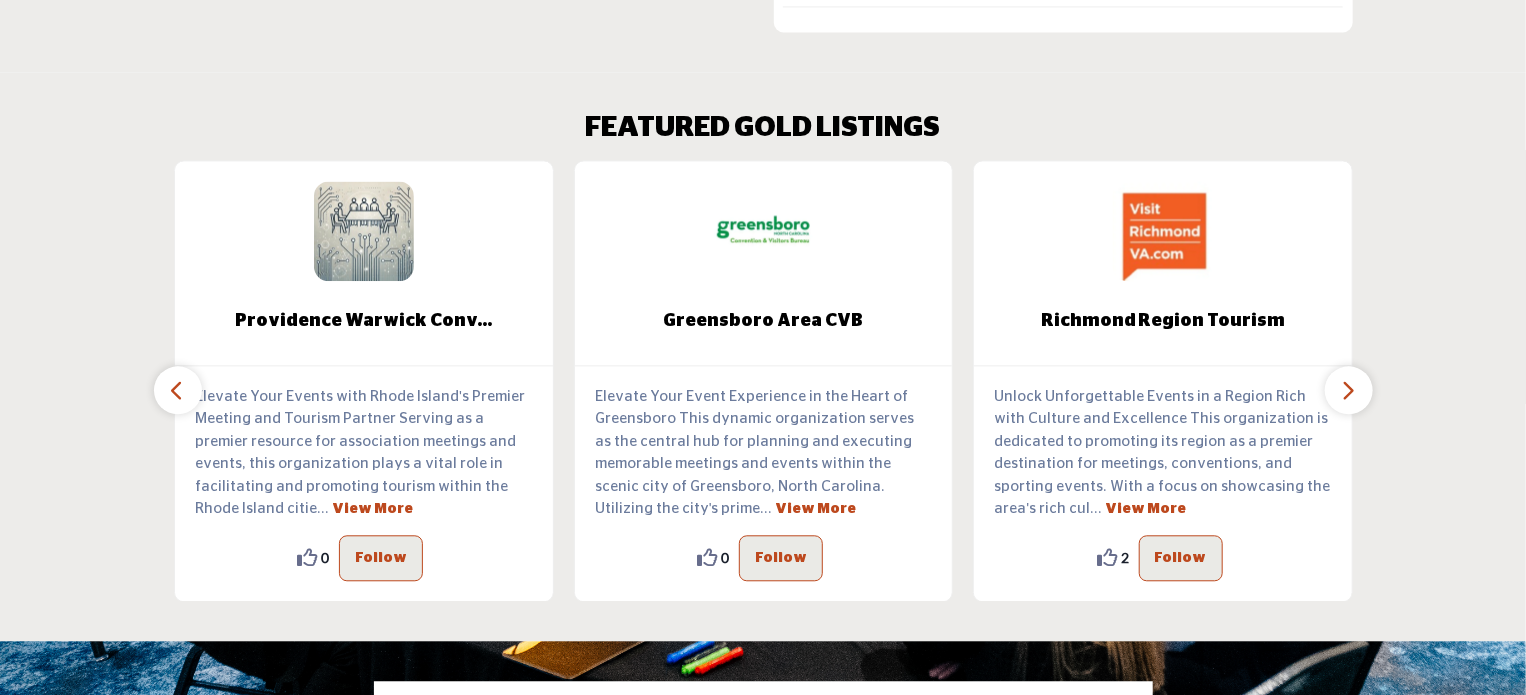 click at bounding box center [1349, 390] 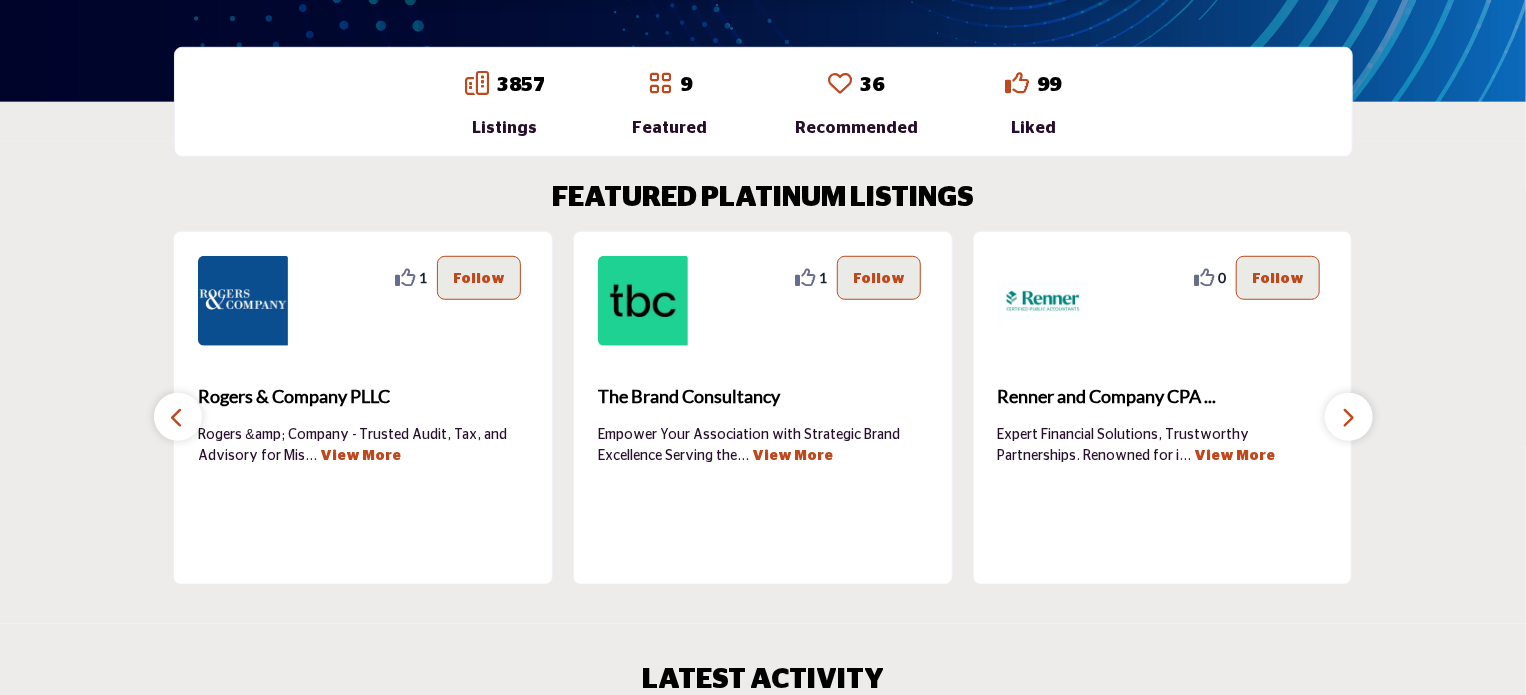 scroll, scrollTop: 538, scrollLeft: 0, axis: vertical 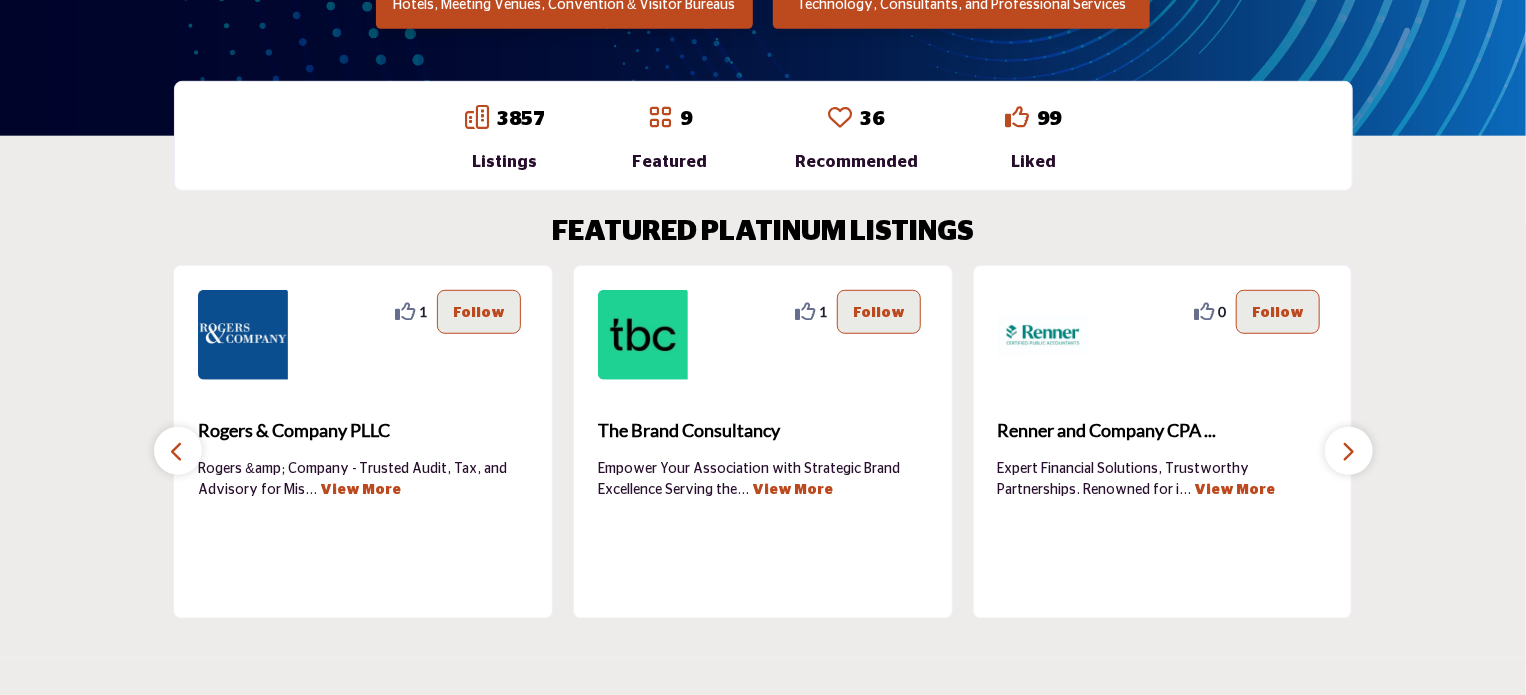 click at bounding box center (1349, 451) 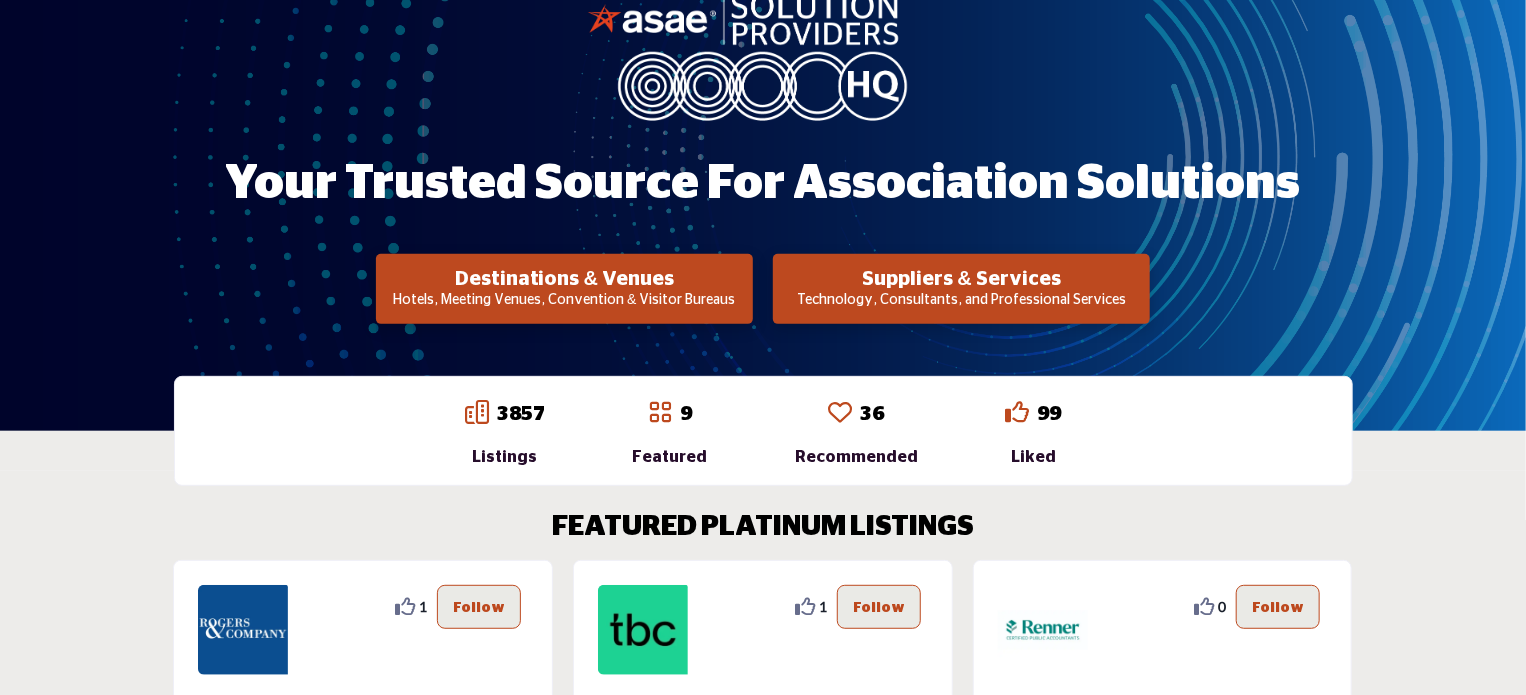 scroll, scrollTop: 238, scrollLeft: 0, axis: vertical 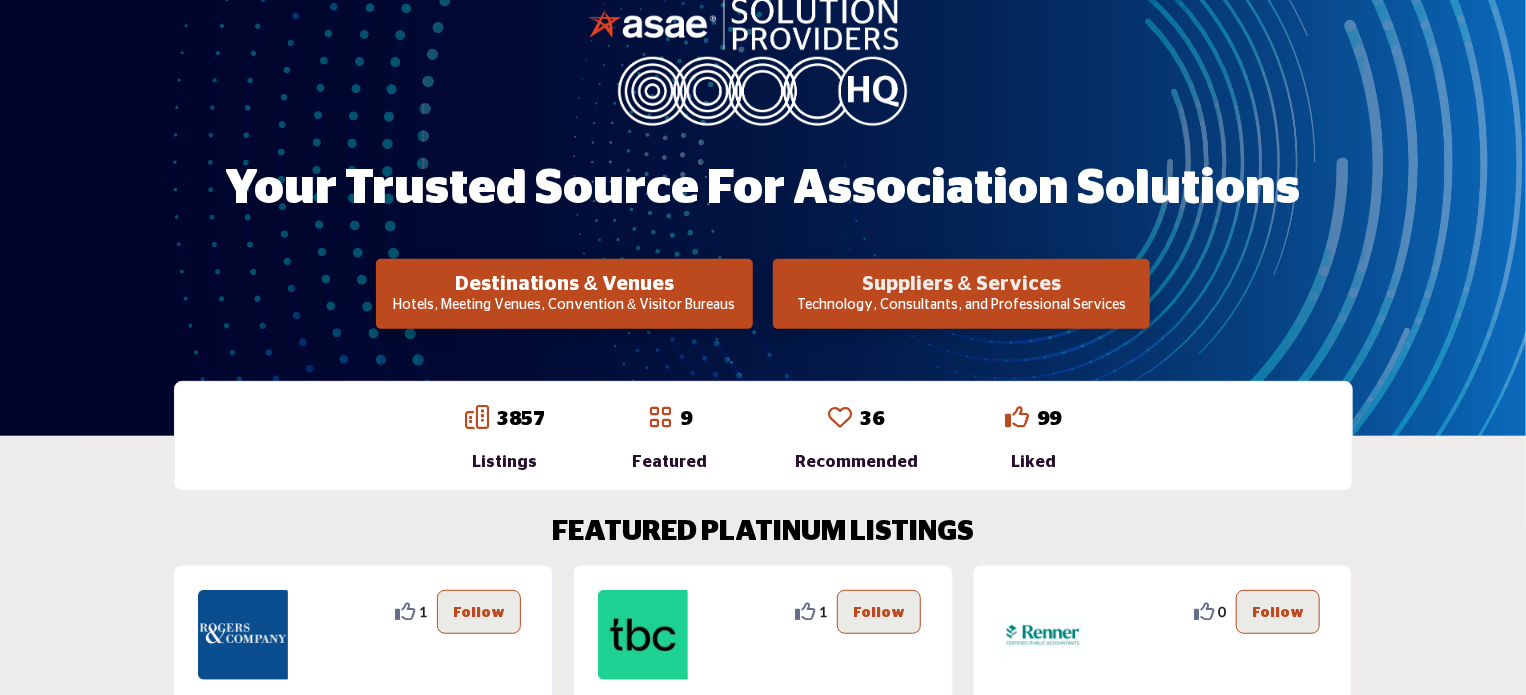 click on "Suppliers & Services" at bounding box center [564, 284] 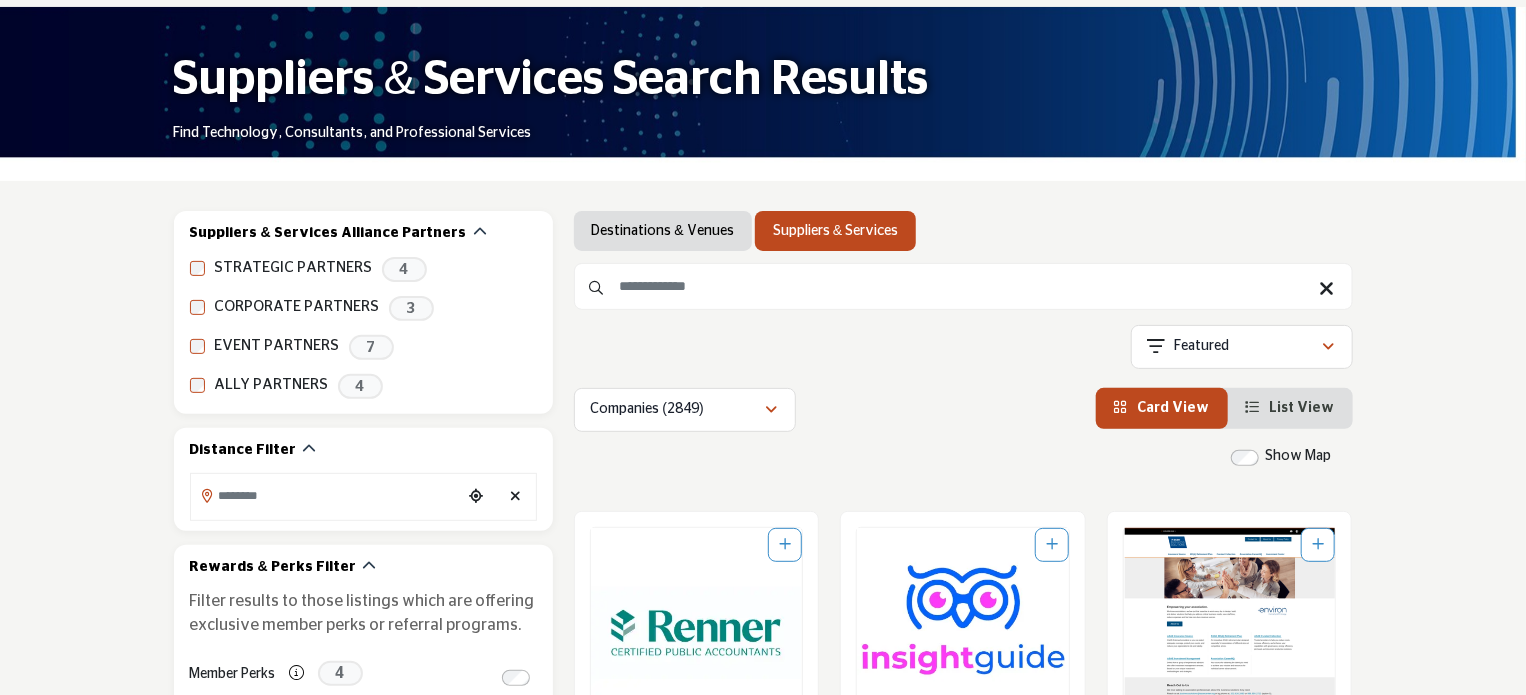 scroll, scrollTop: 200, scrollLeft: 0, axis: vertical 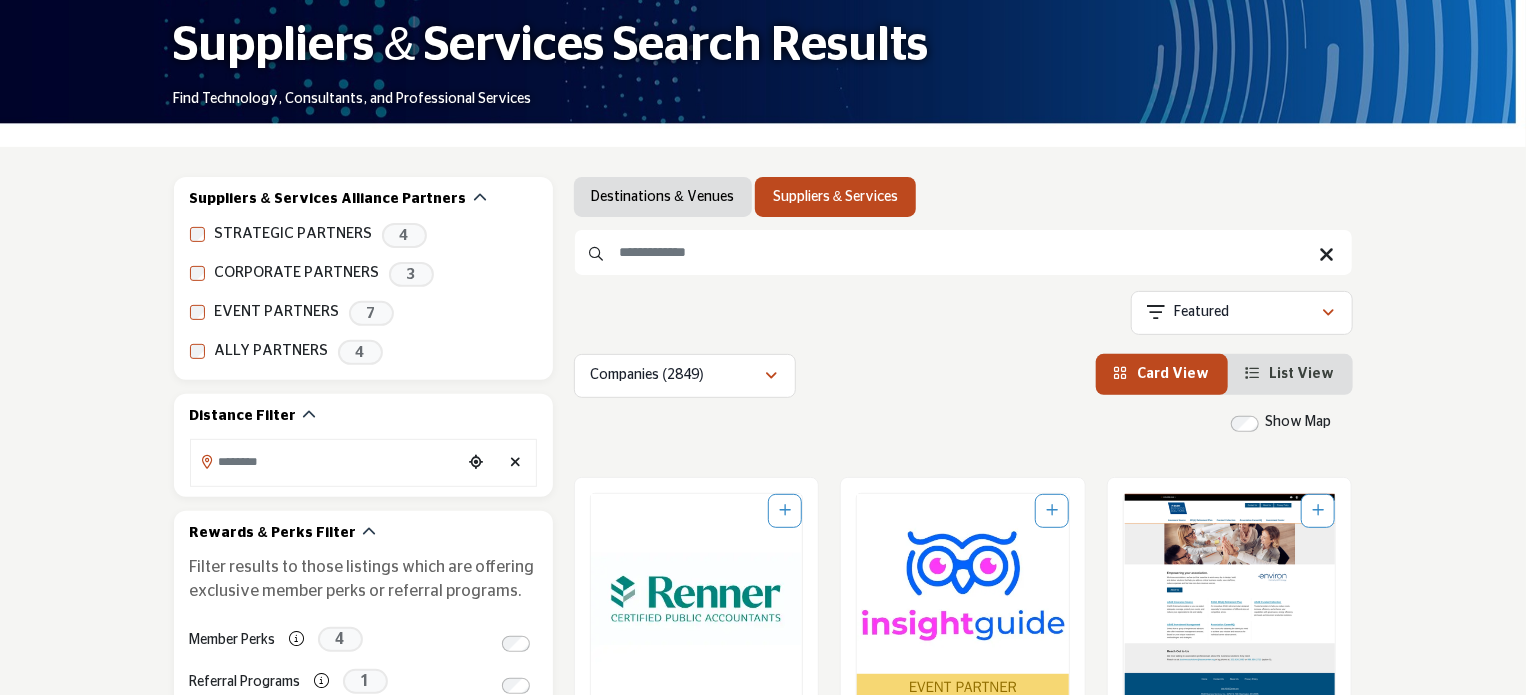 click at bounding box center (963, 252) 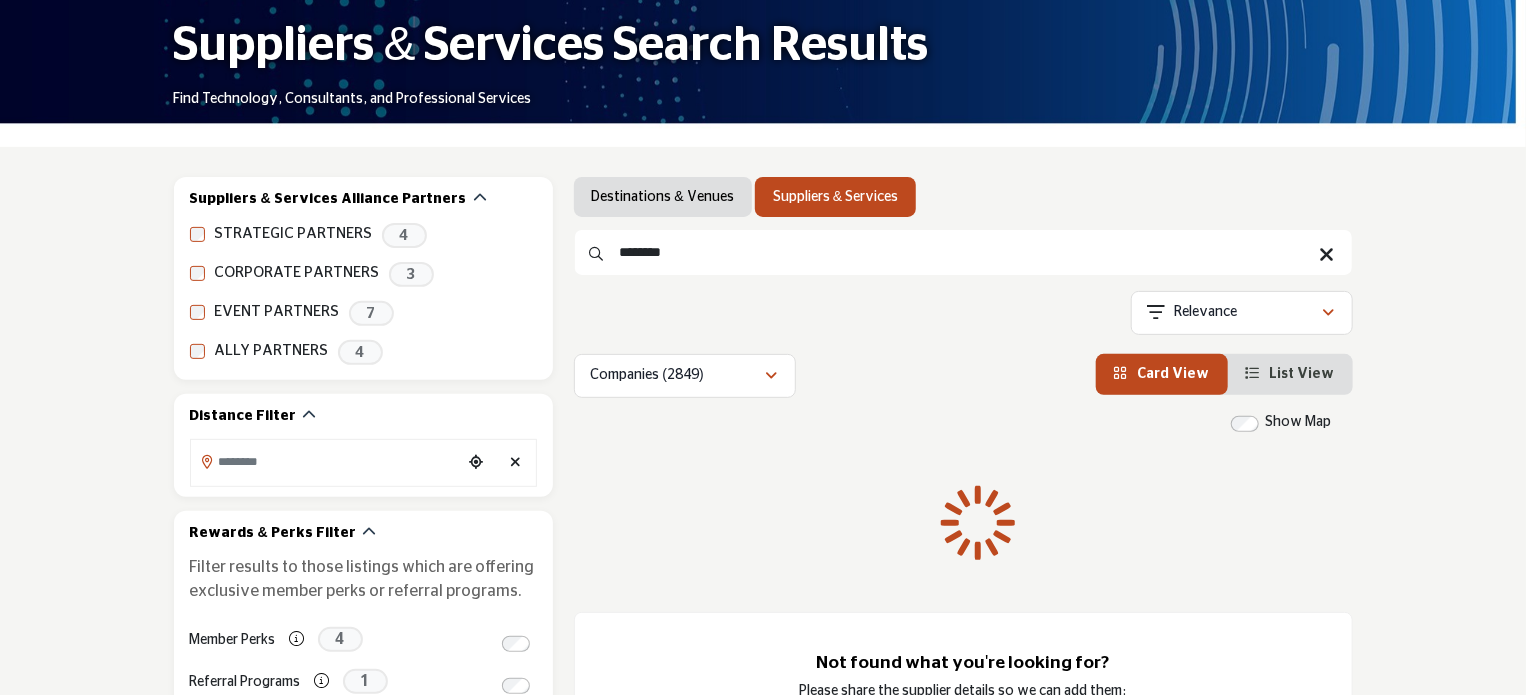type on "********" 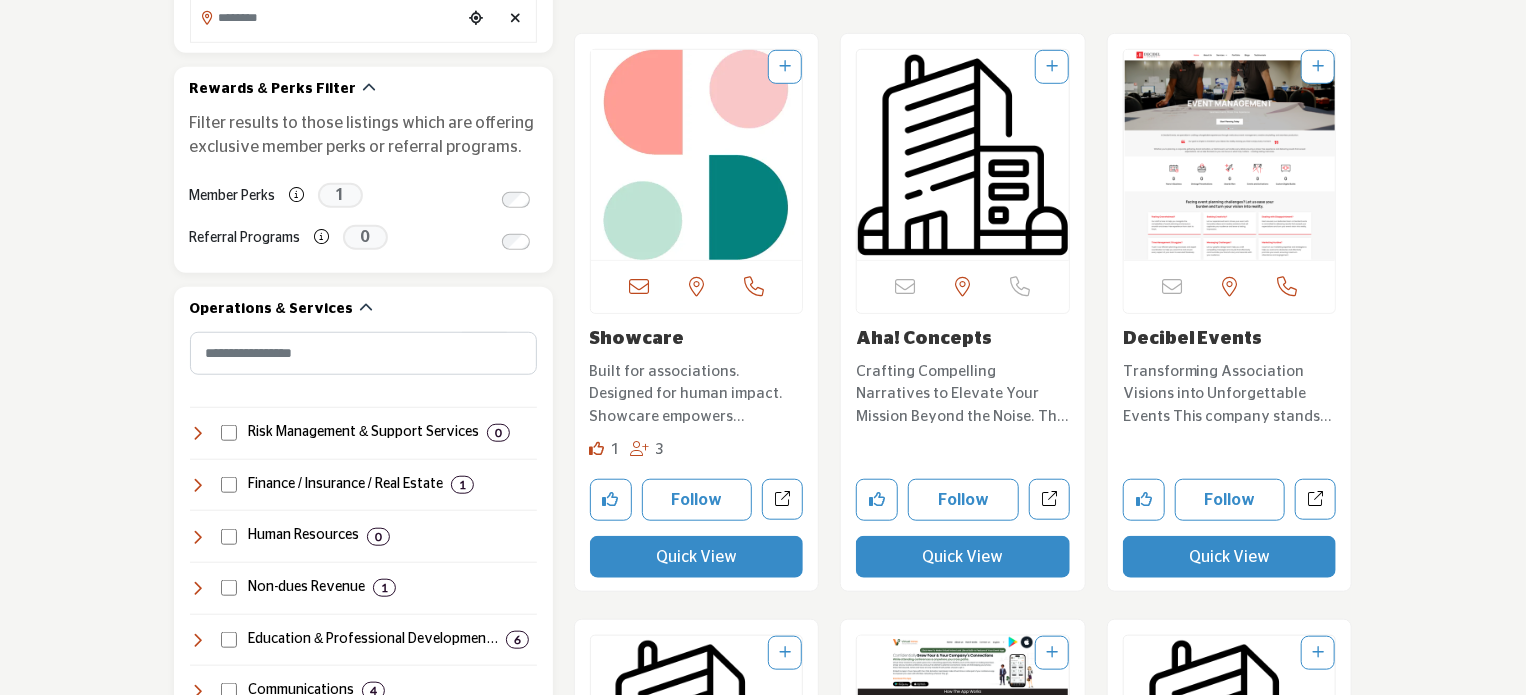 scroll, scrollTop: 700, scrollLeft: 0, axis: vertical 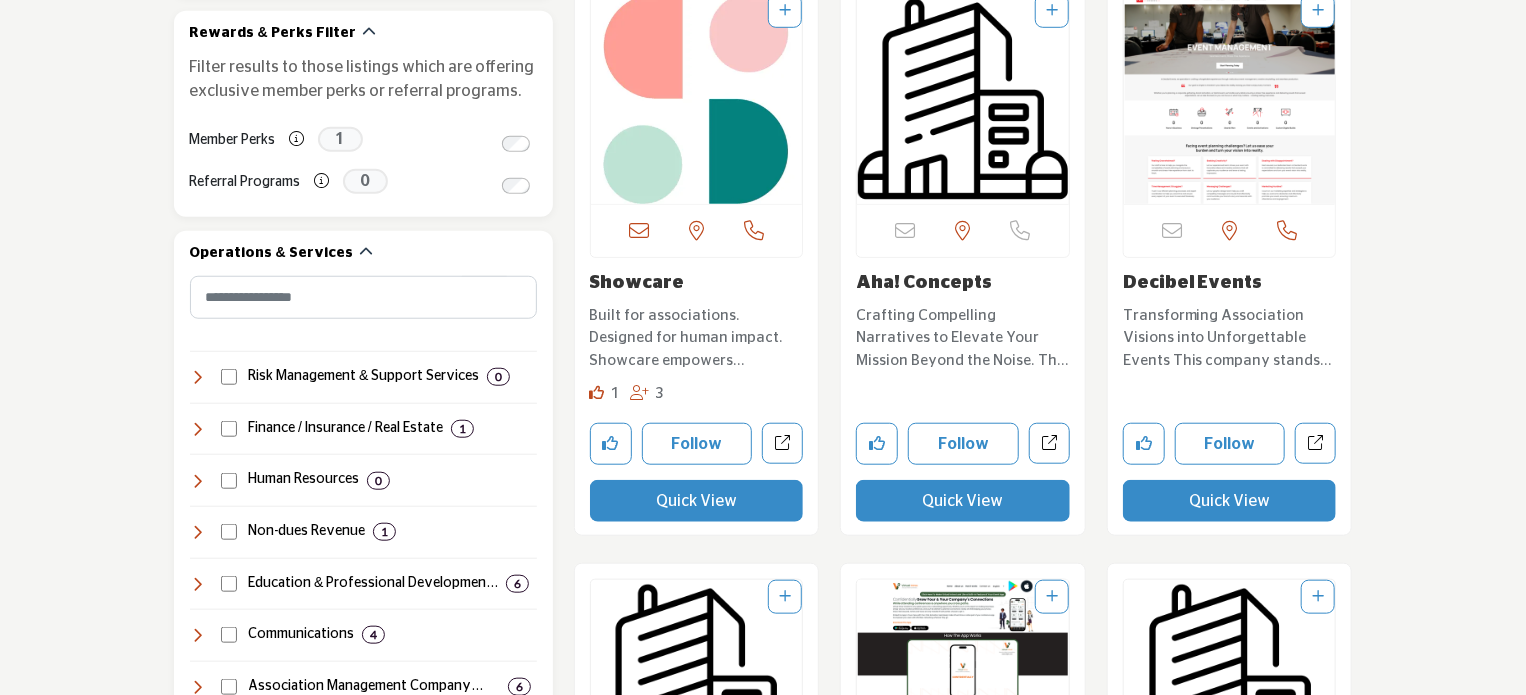 click on "3" at bounding box center [660, 393] 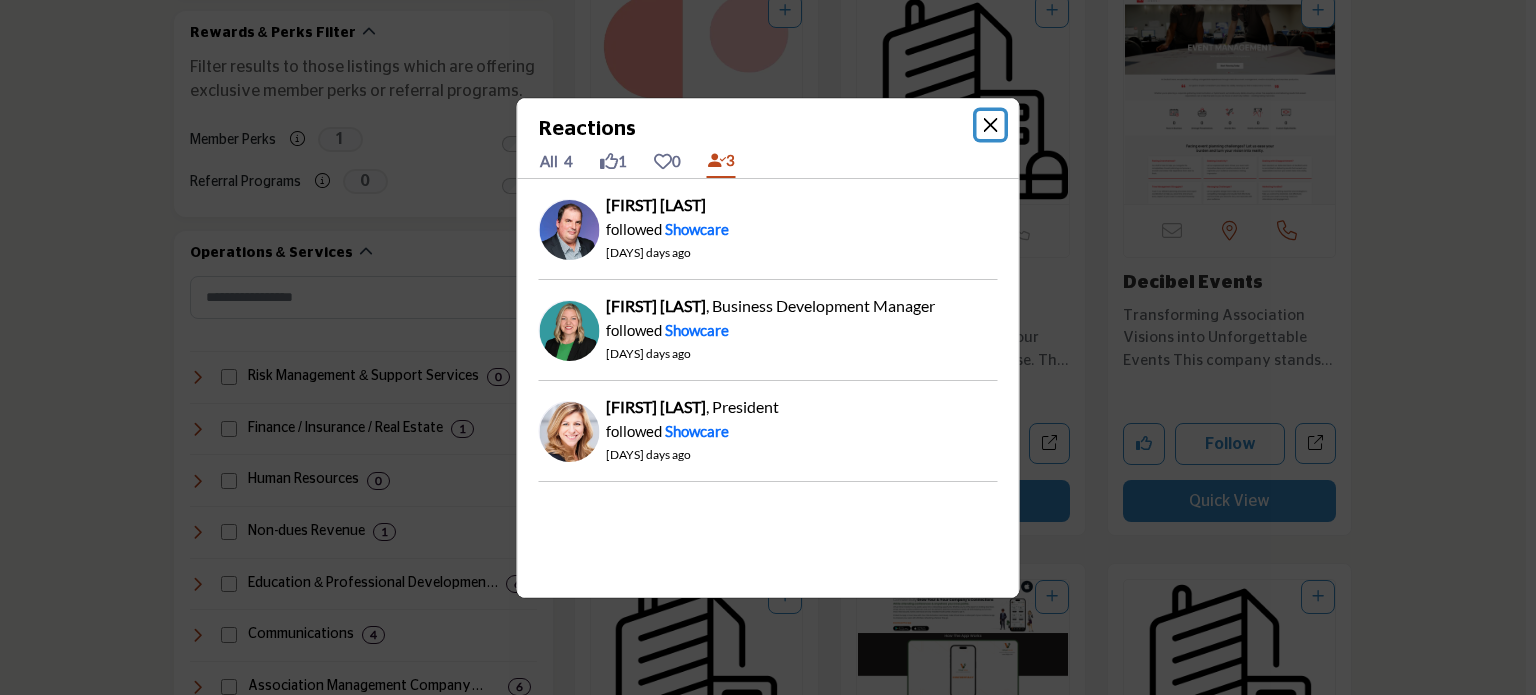 click at bounding box center [991, 125] 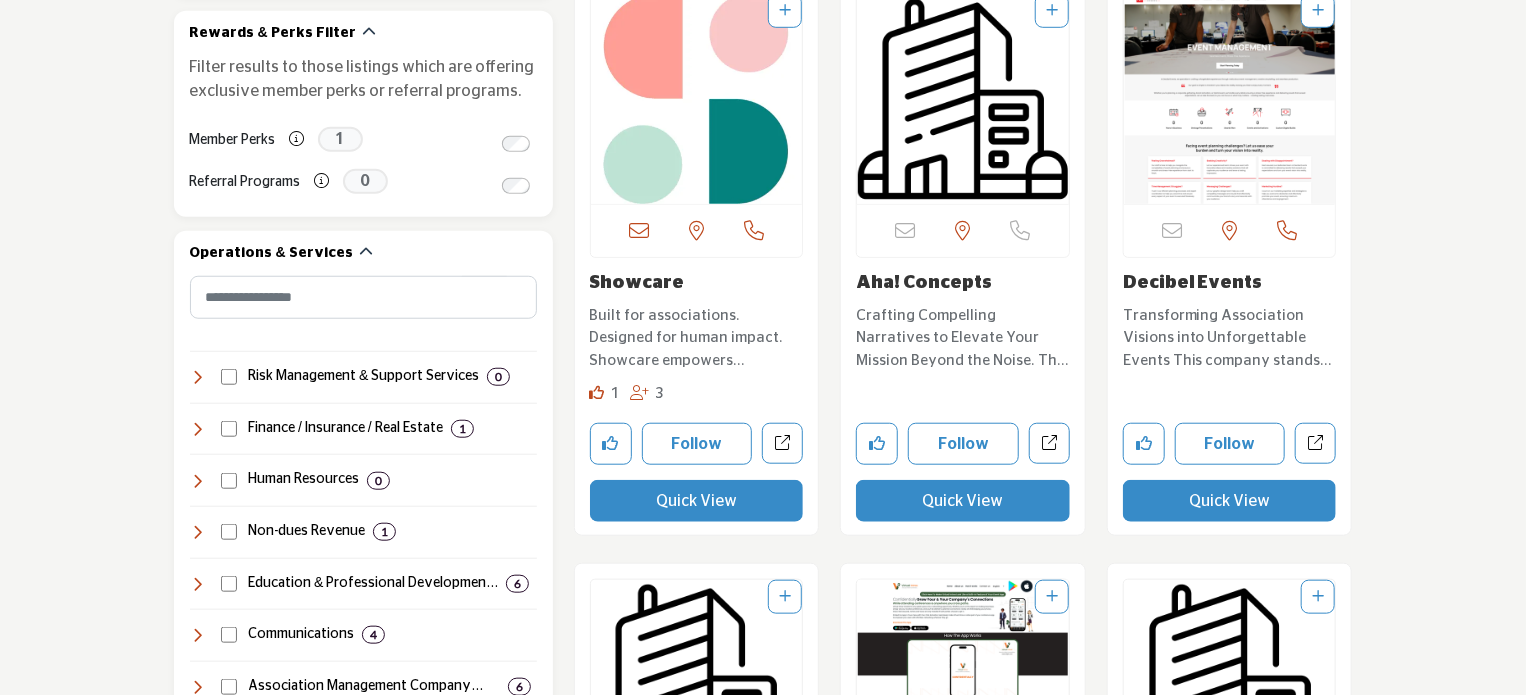 click on "1" at bounding box center [615, 393] 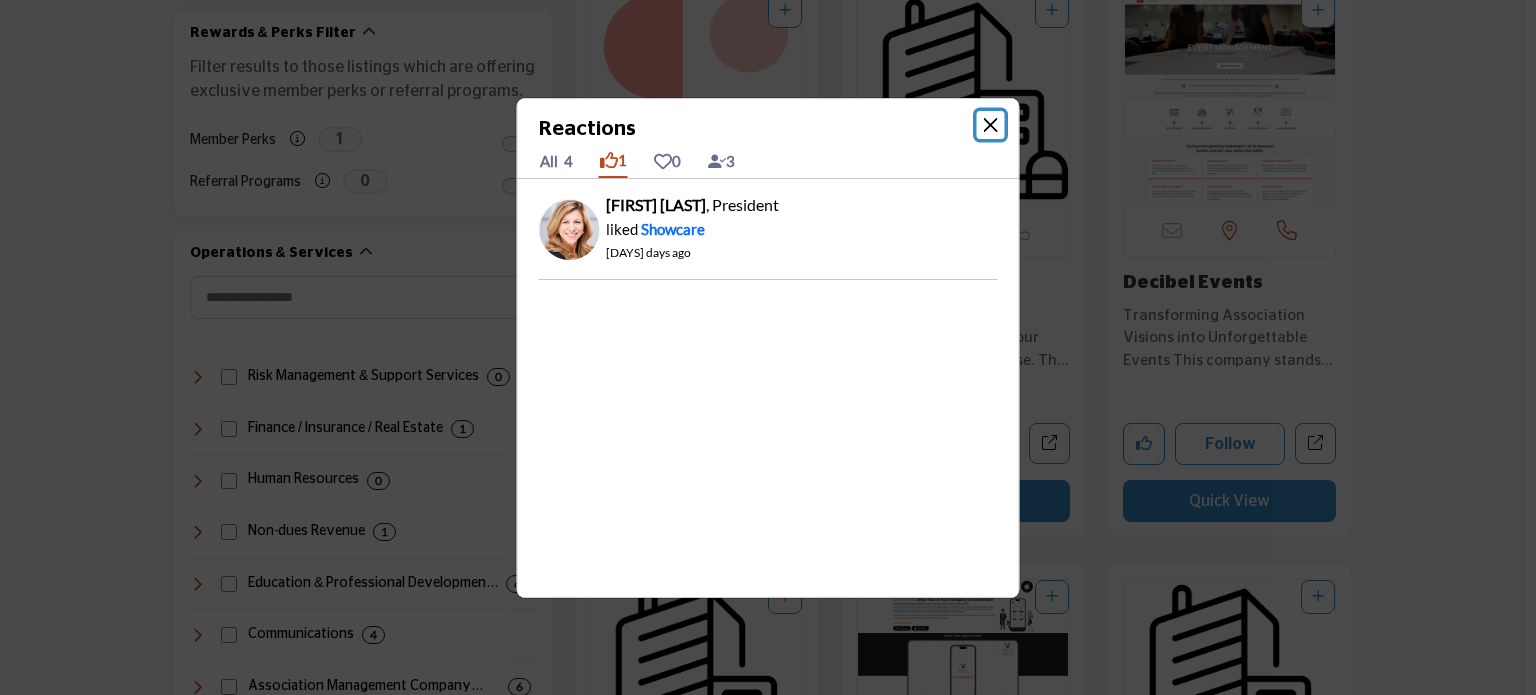 click at bounding box center (991, 125) 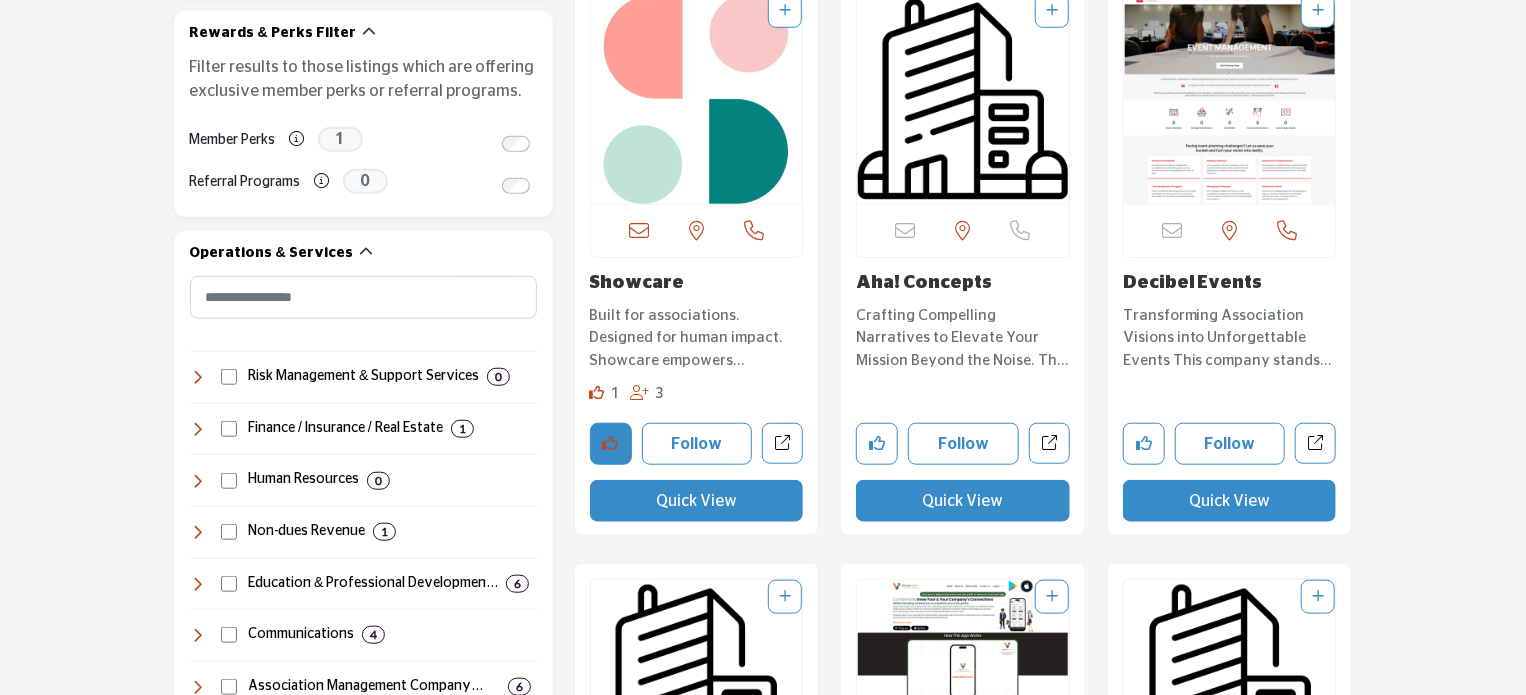 click at bounding box center [611, 443] 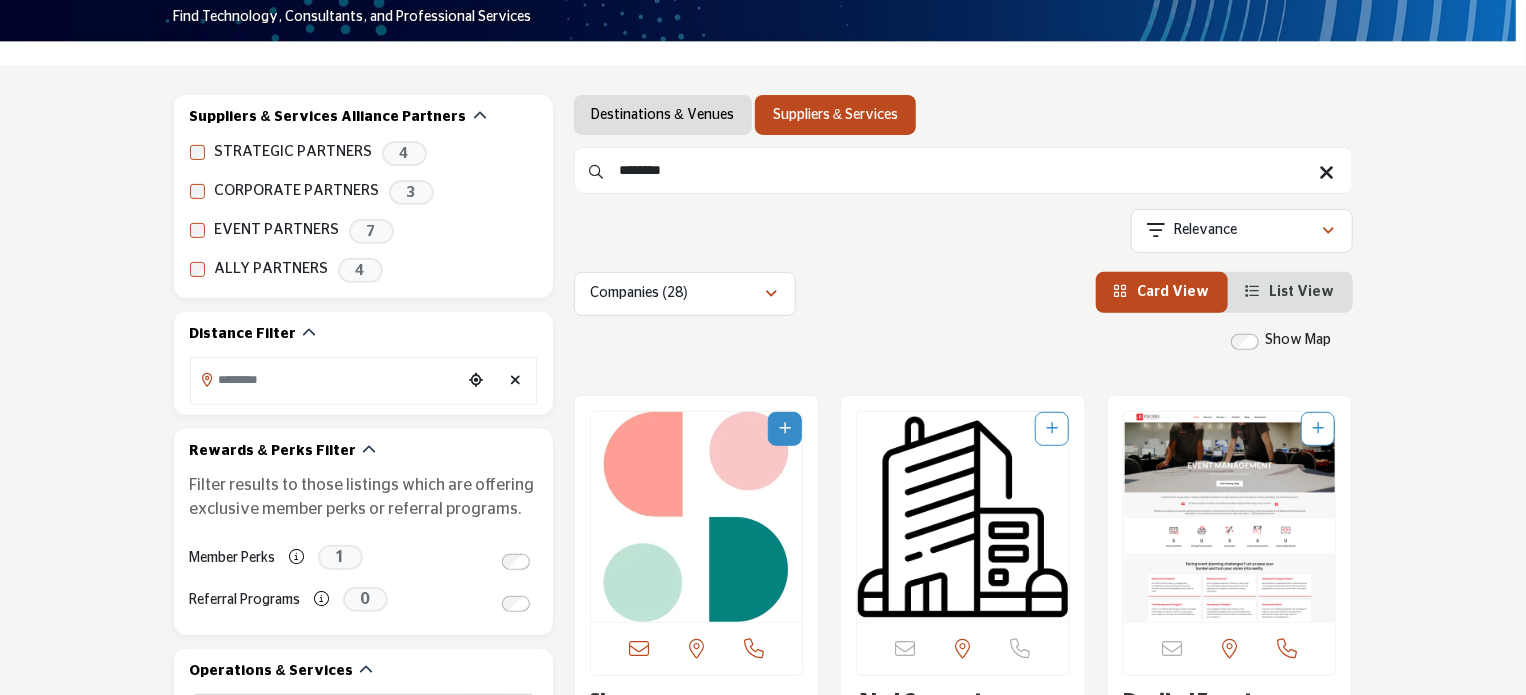 scroll, scrollTop: 400, scrollLeft: 0, axis: vertical 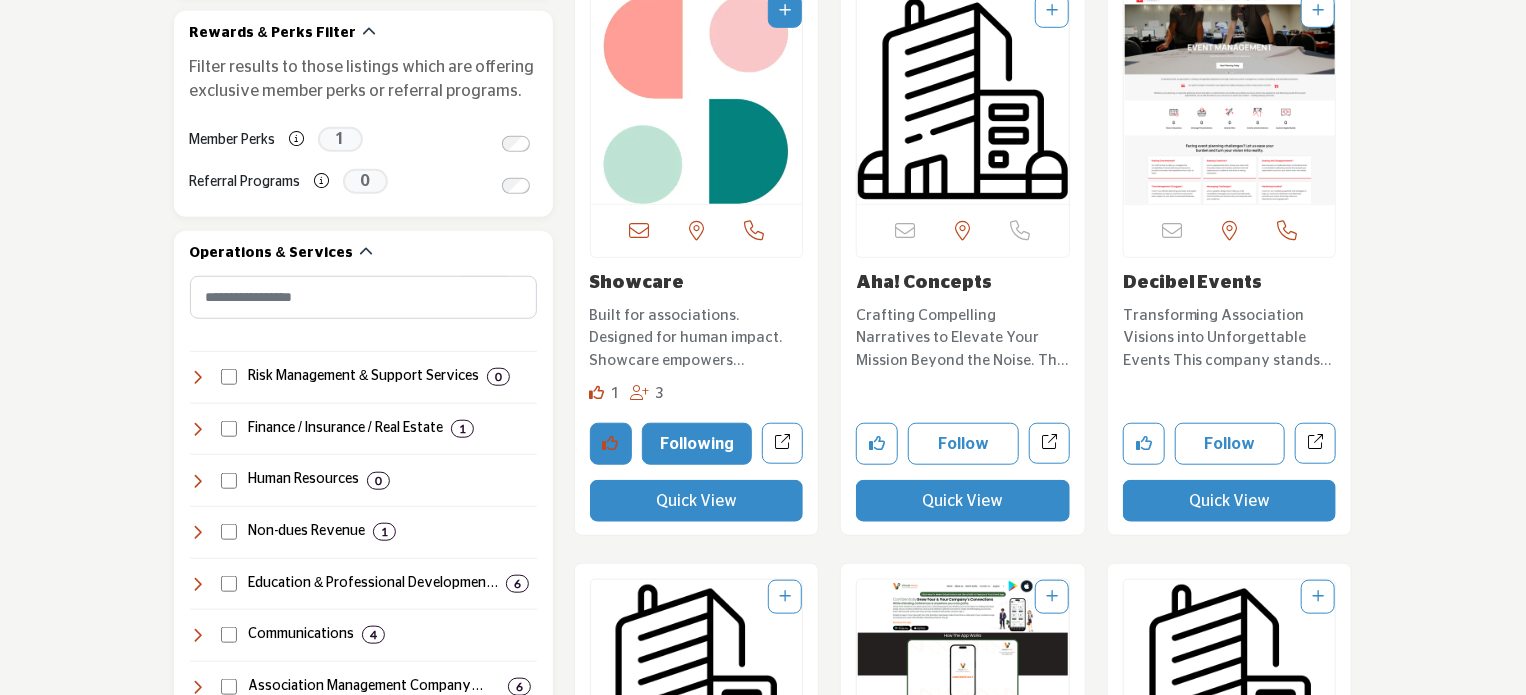 click at bounding box center [611, 443] 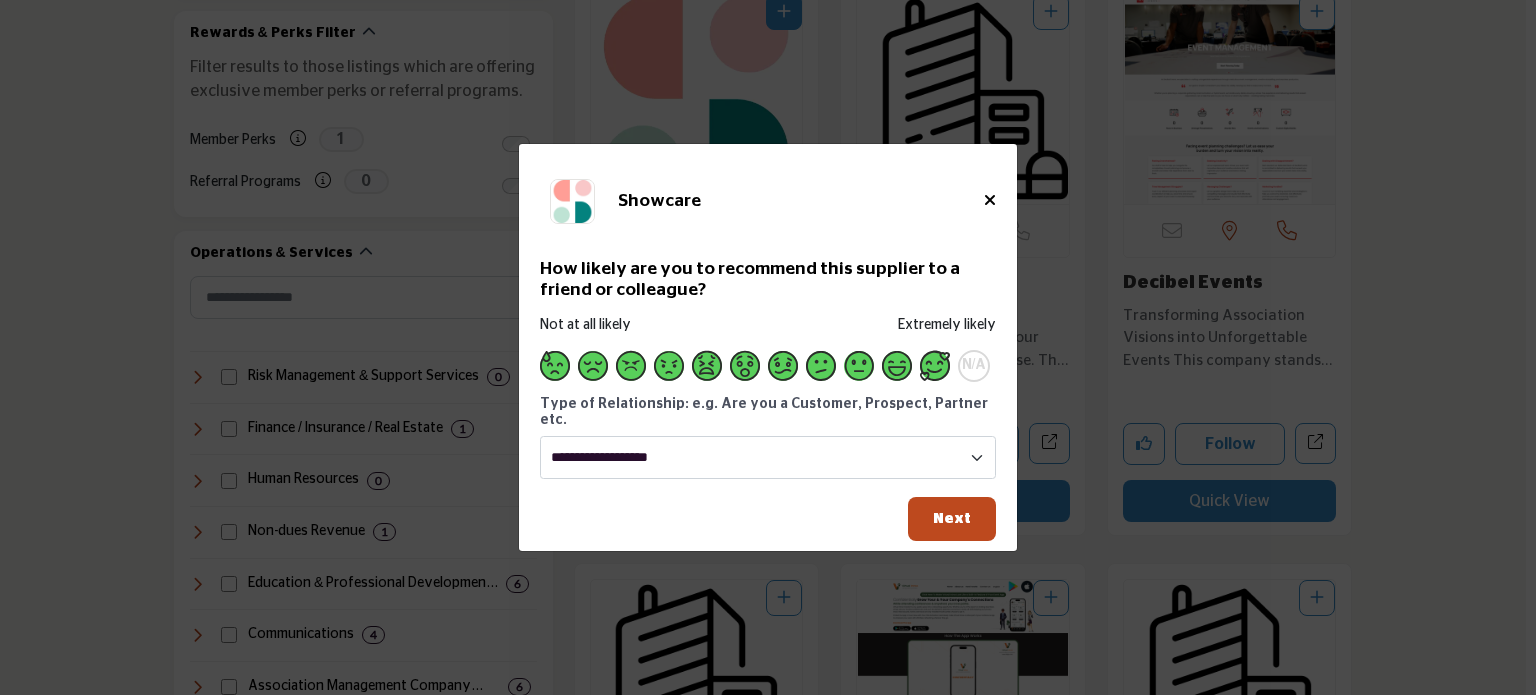 click at bounding box center (935, 366) 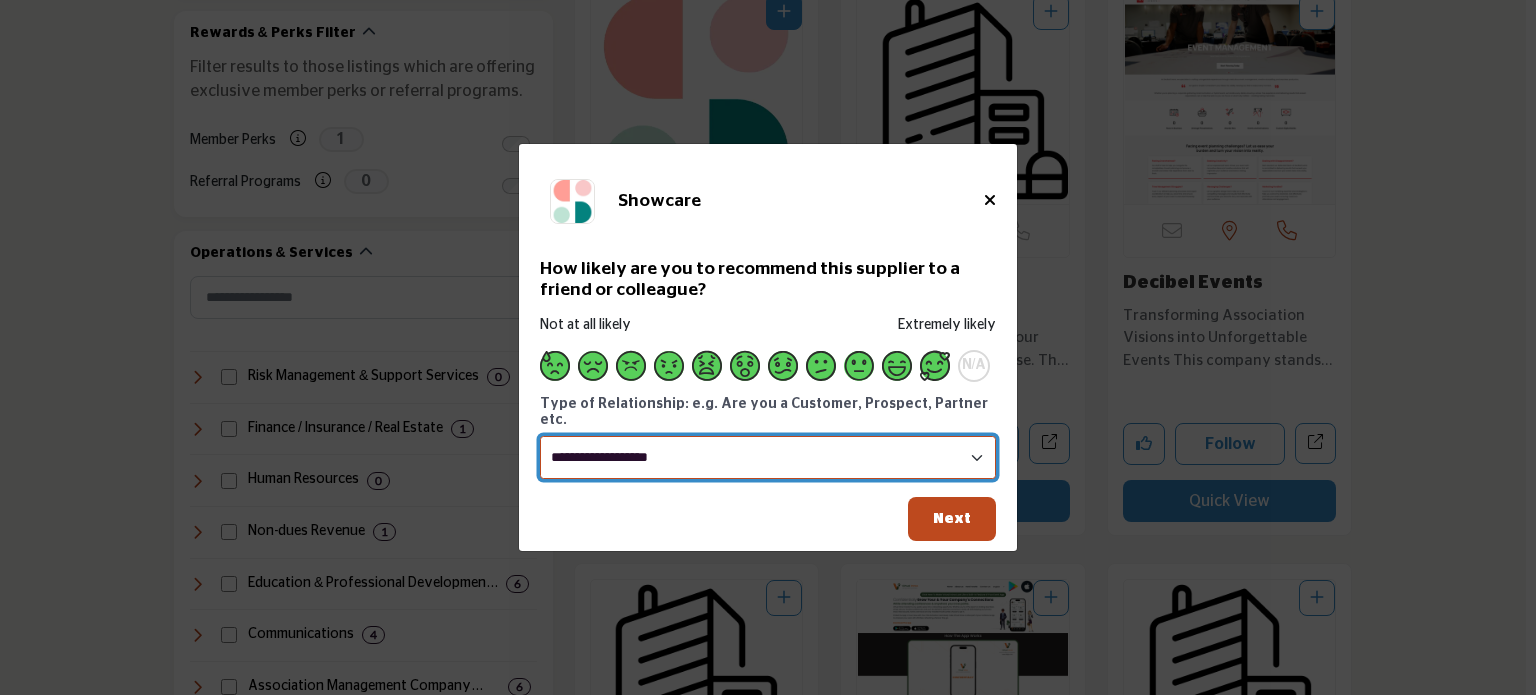 click on "**********" at bounding box center (768, 457) 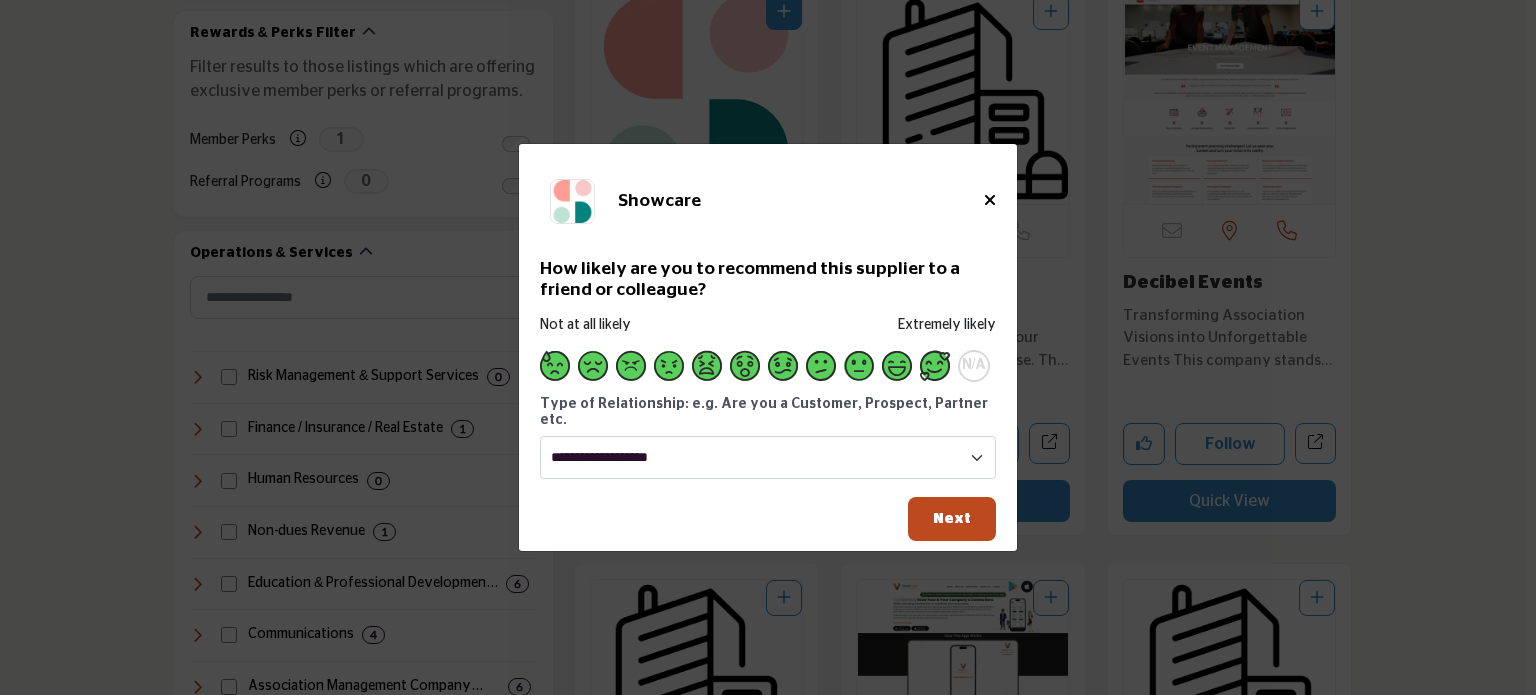 click on "Showcare" at bounding box center (768, 201) 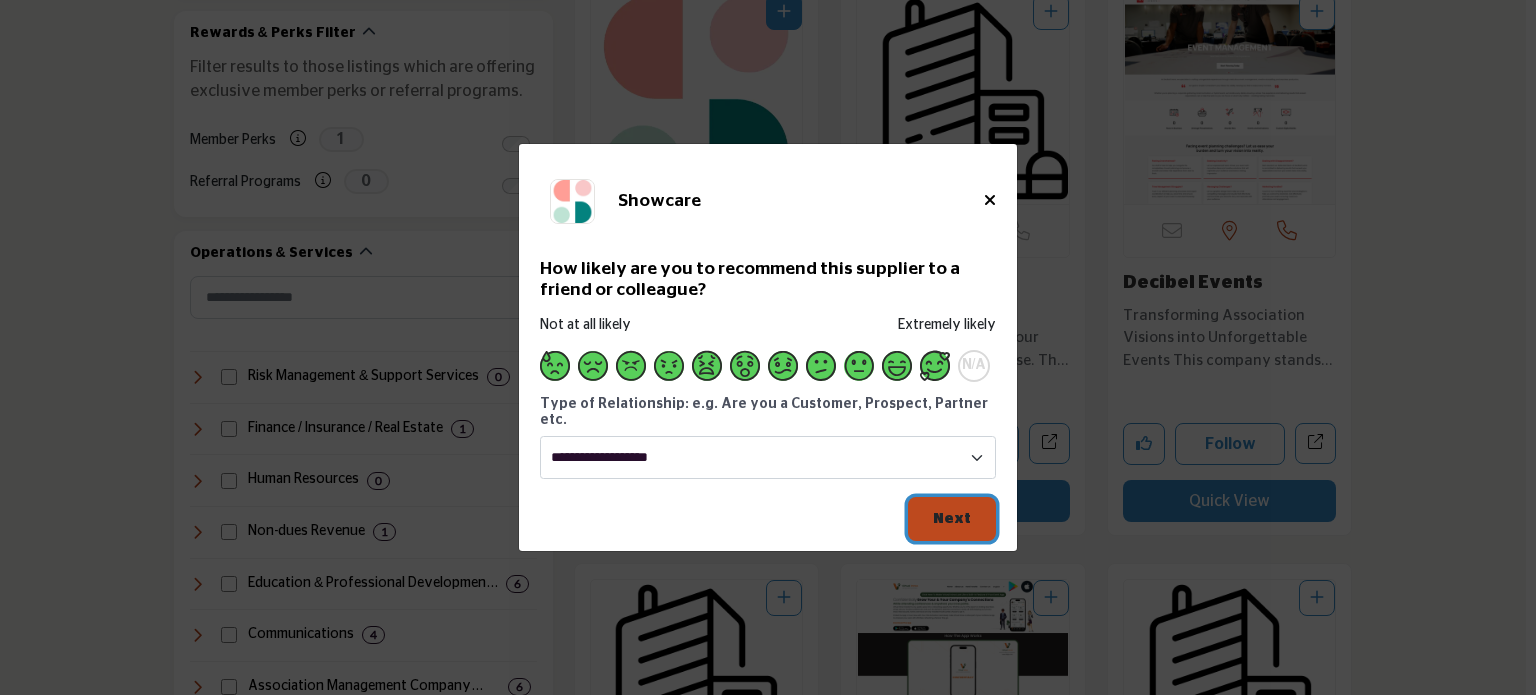 click on "Next" at bounding box center [952, 518] 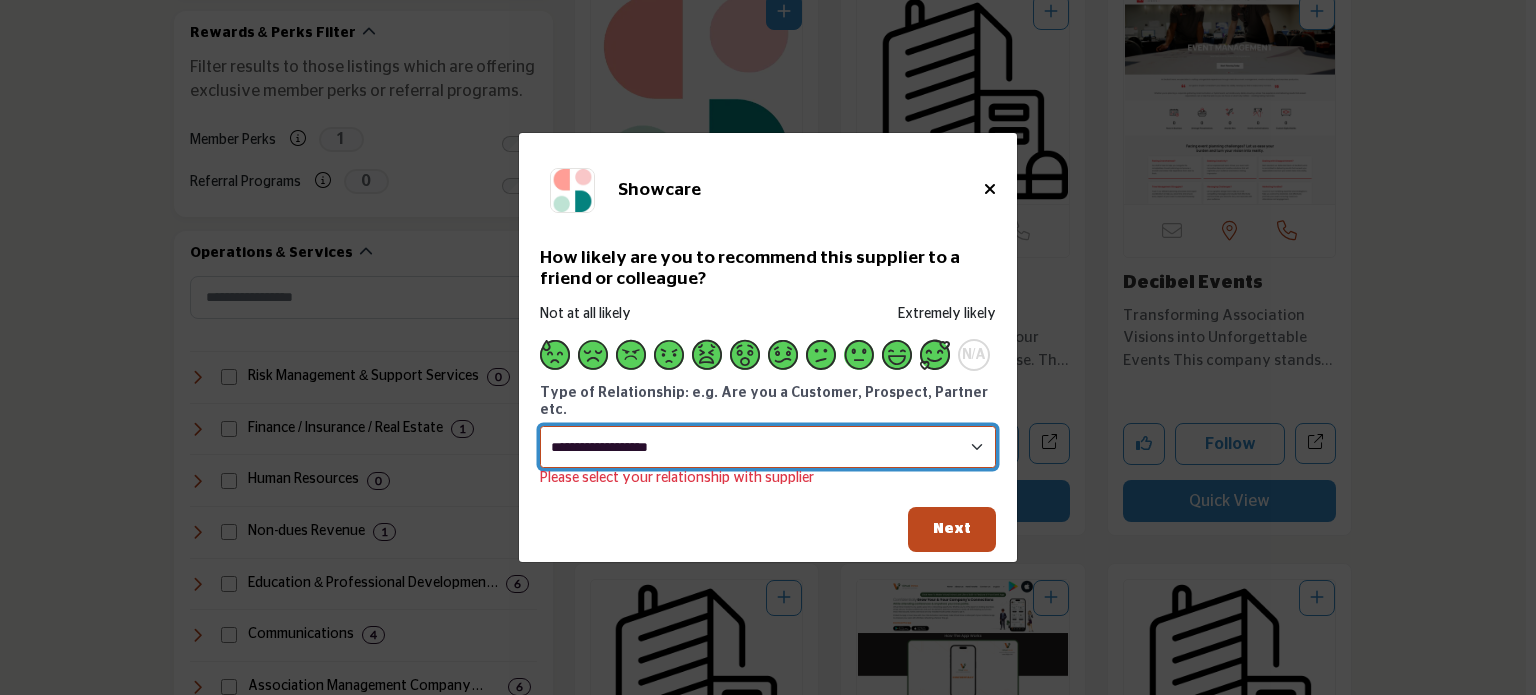 click on "**********" at bounding box center (768, 447) 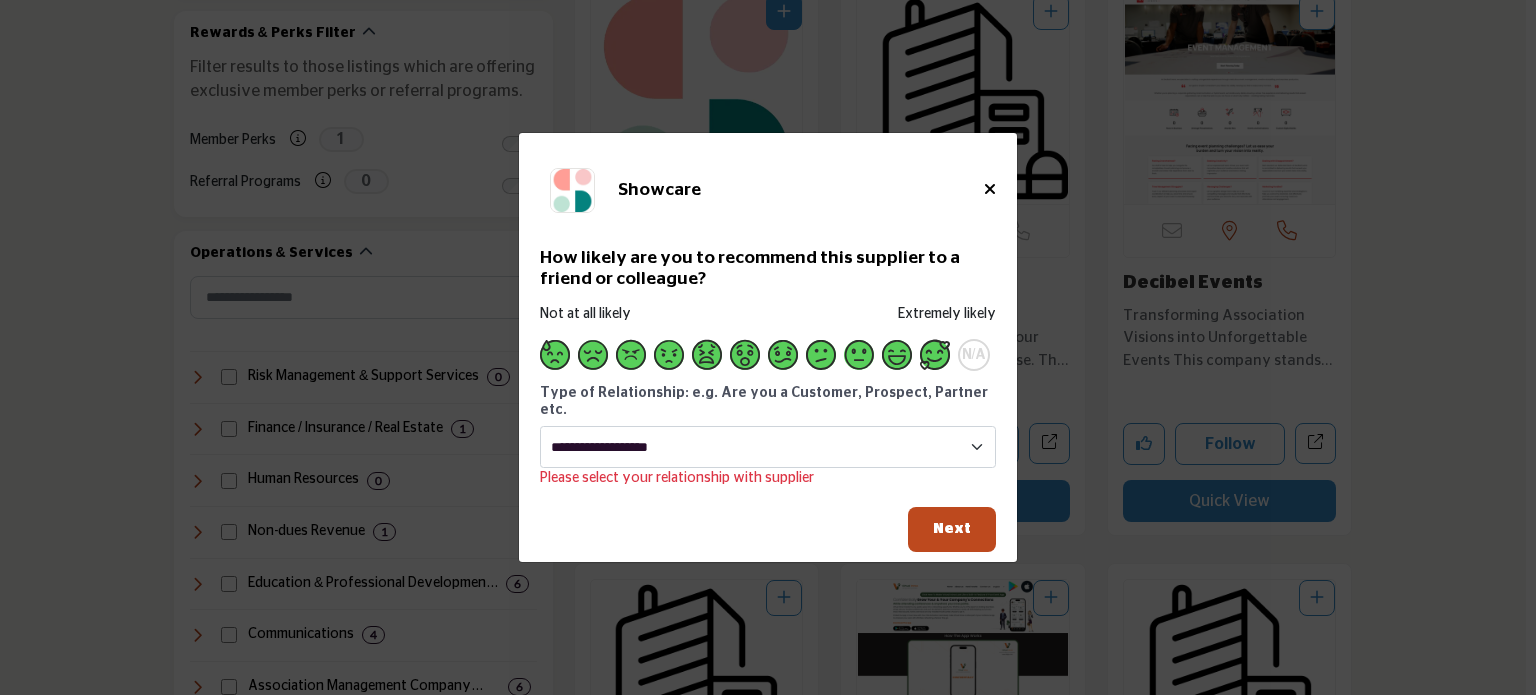 click on "Showcare" at bounding box center [801, 190] 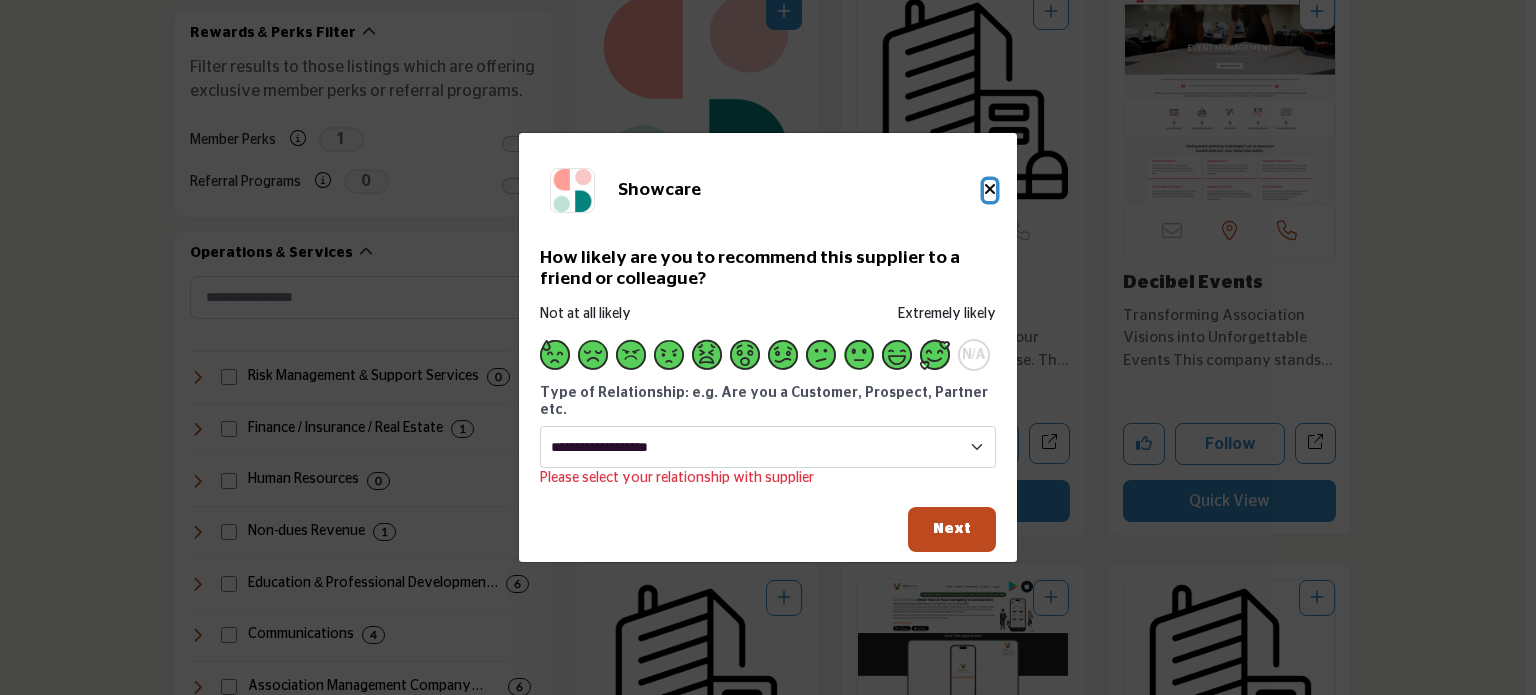 click at bounding box center (990, 189) 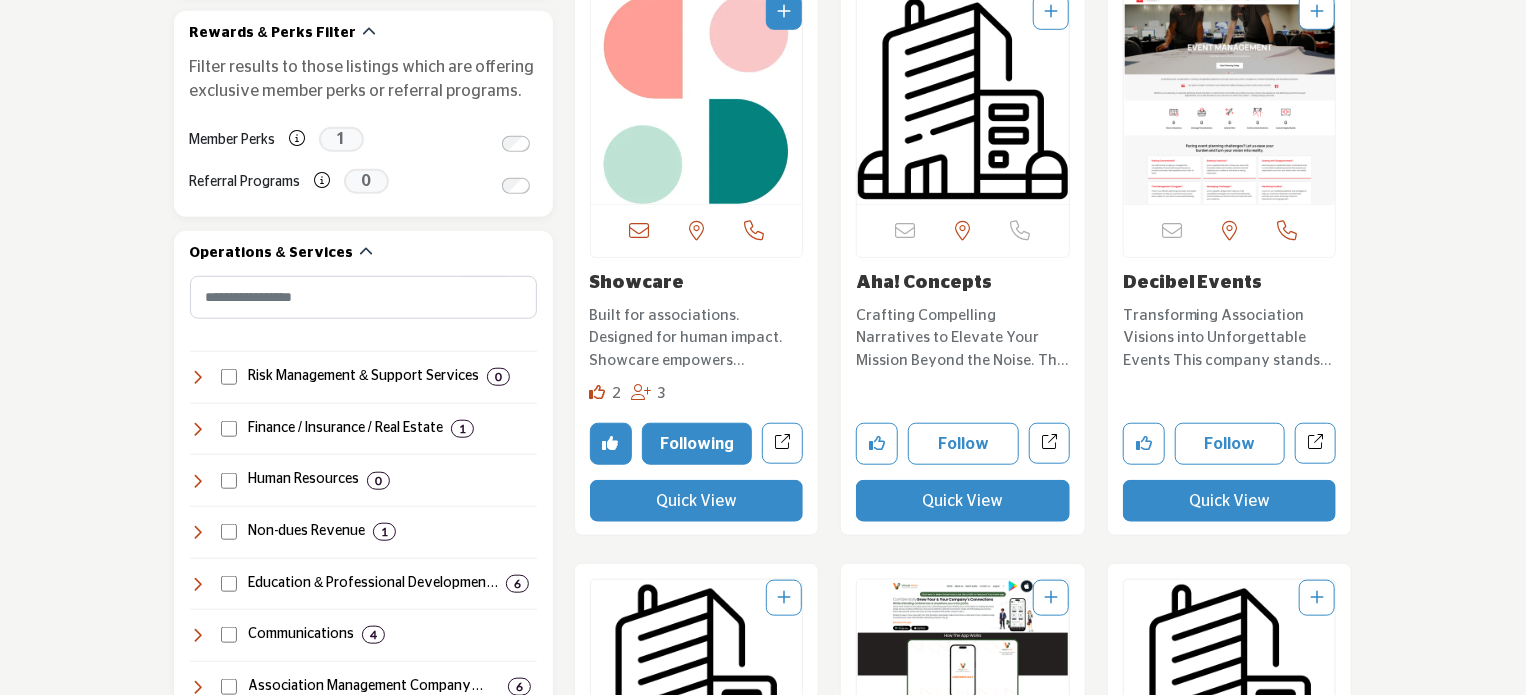 click on "Quick View" at bounding box center (697, 501) 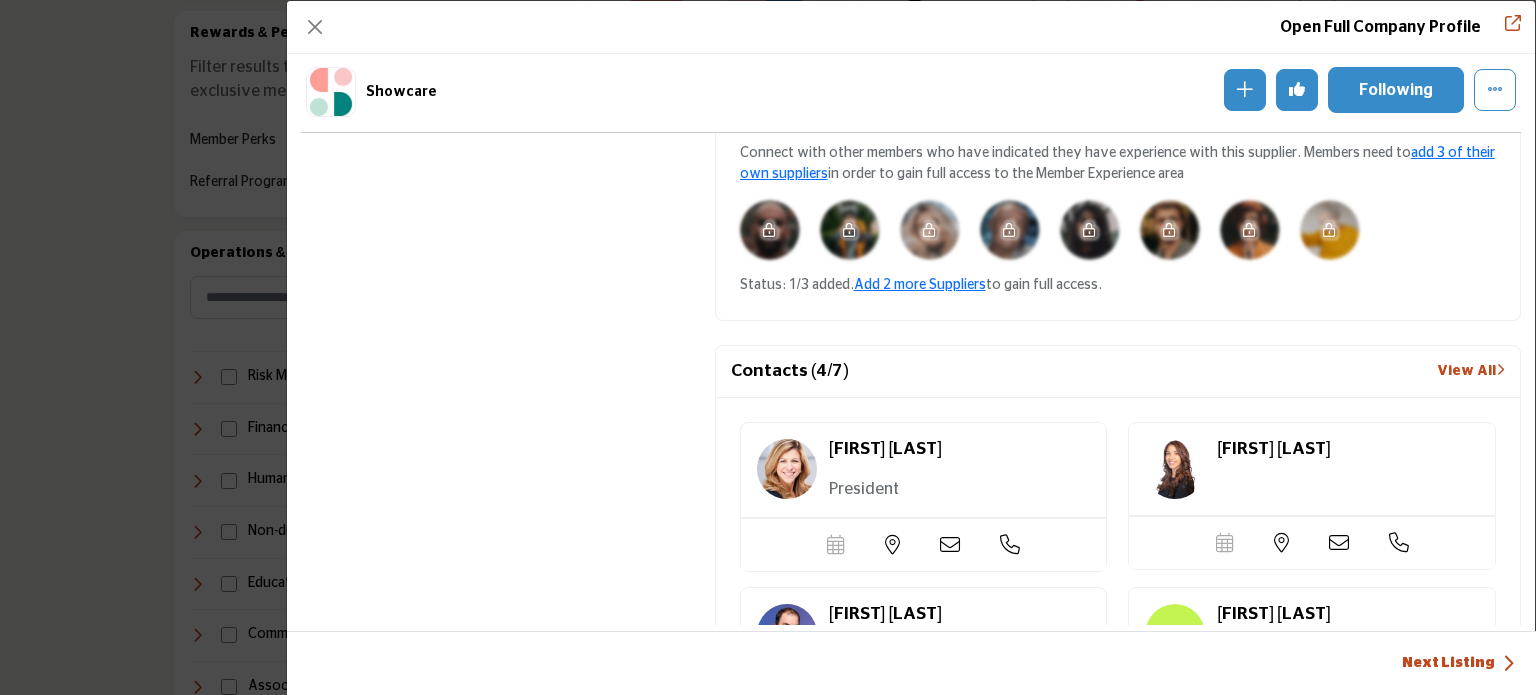 scroll, scrollTop: 2167, scrollLeft: 0, axis: vertical 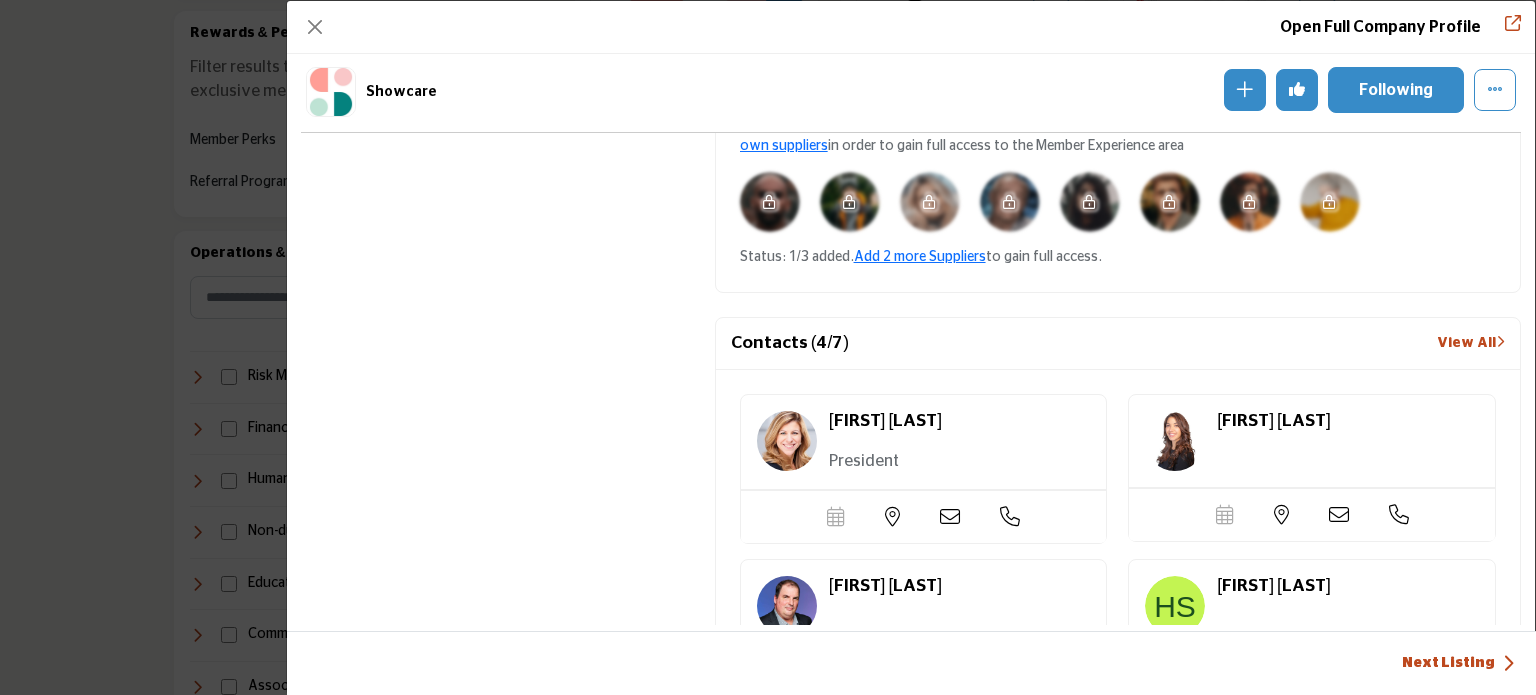 click on "View All" at bounding box center (1471, 343) 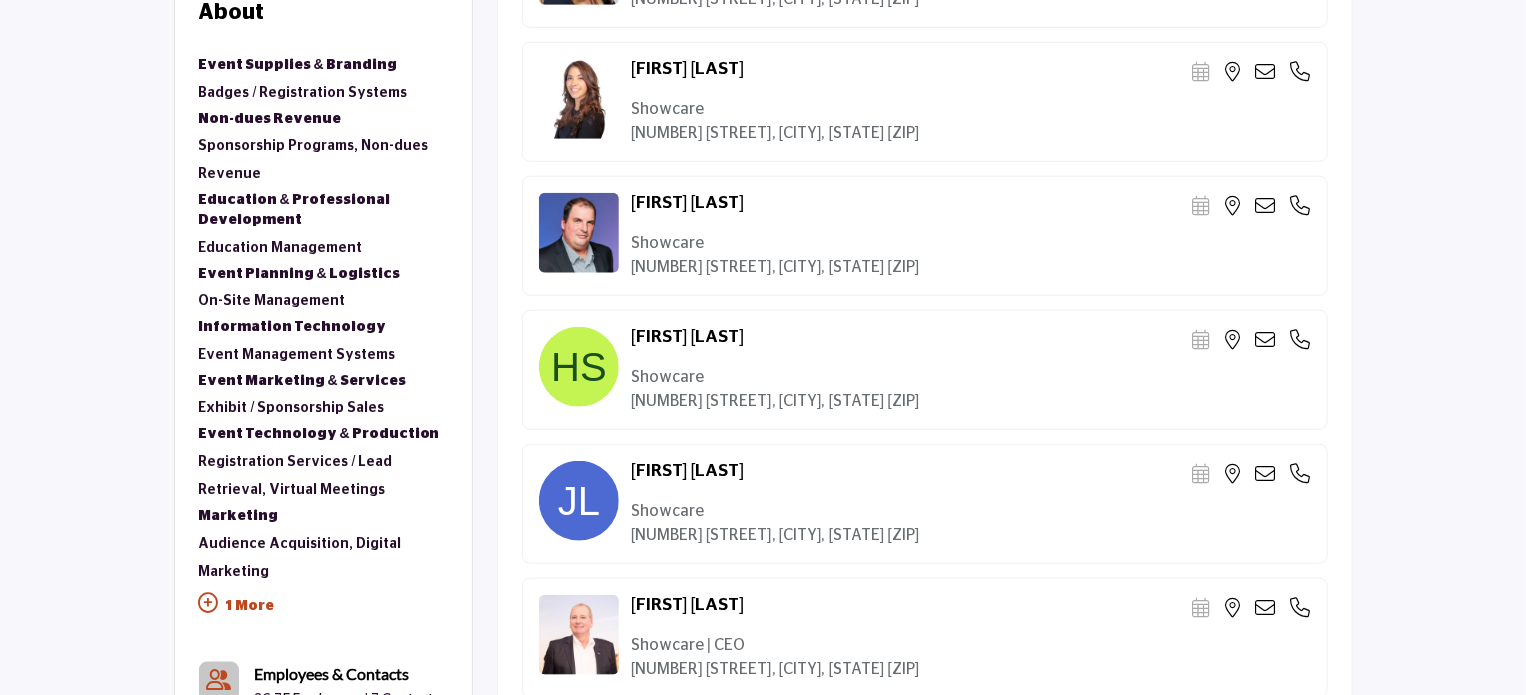 scroll, scrollTop: 692, scrollLeft: 0, axis: vertical 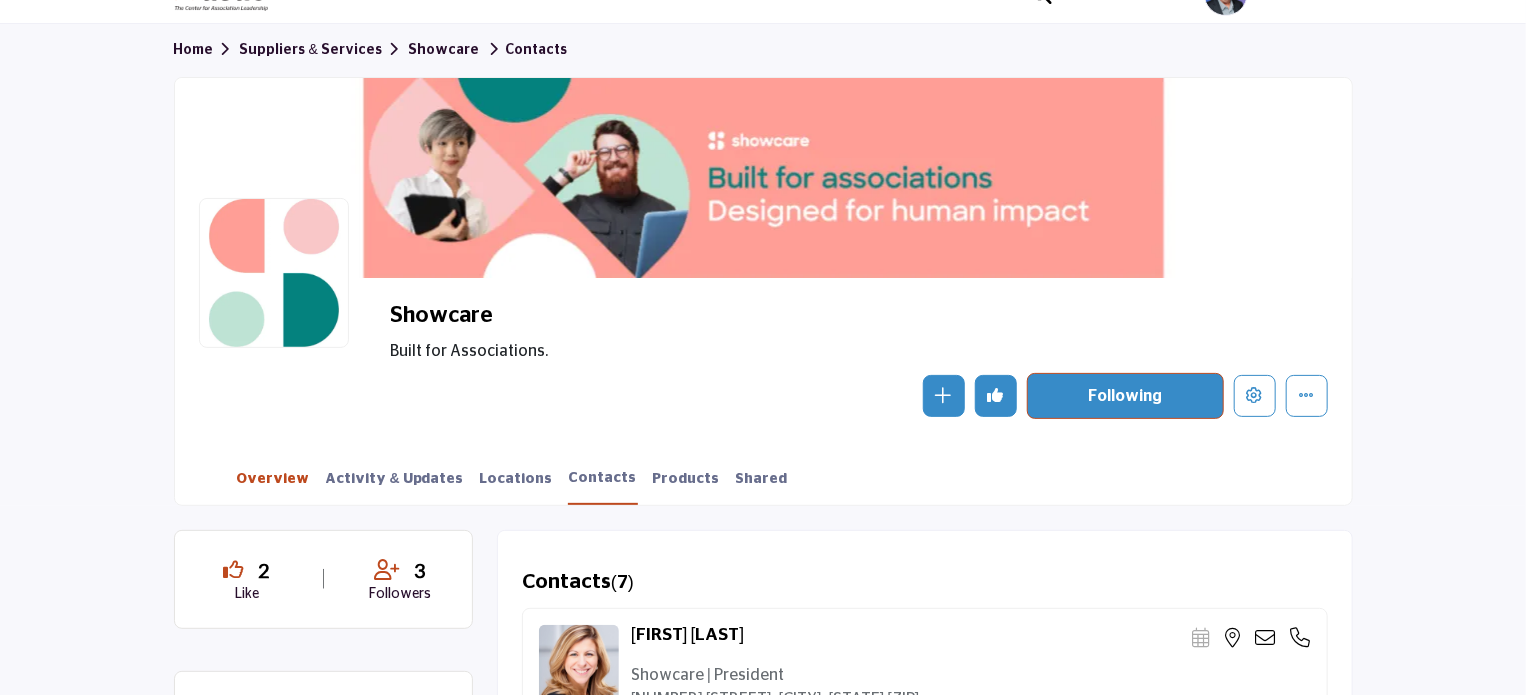 click on "Overview" at bounding box center [273, 486] 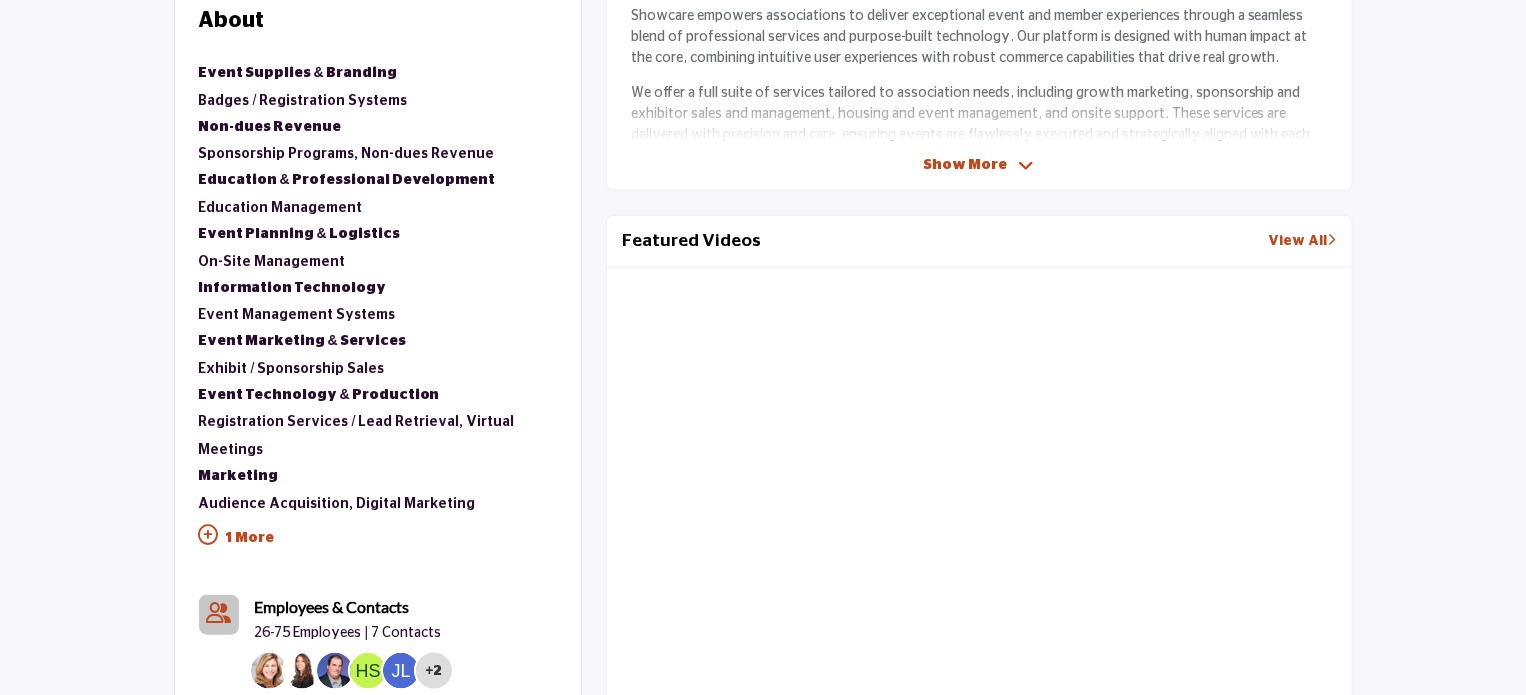 scroll, scrollTop: 855, scrollLeft: 0, axis: vertical 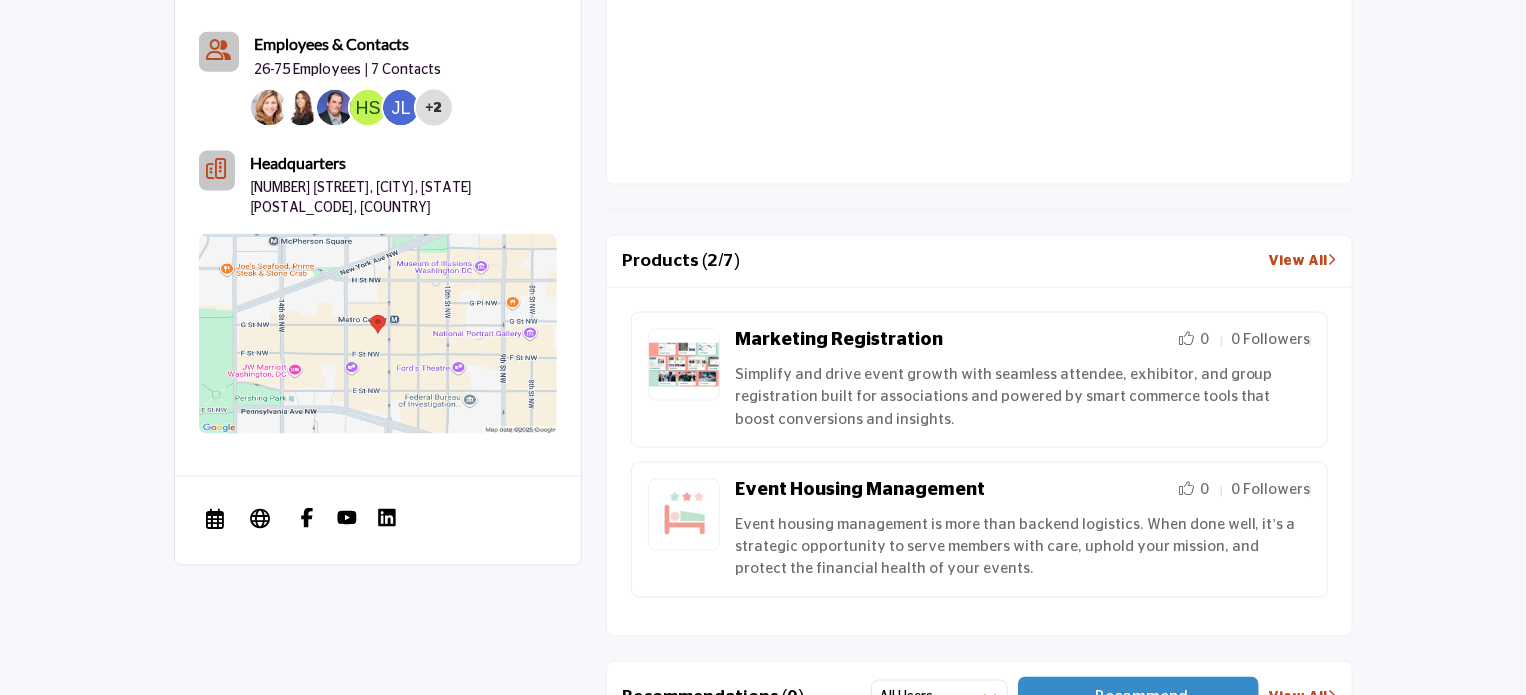 click on "View All" at bounding box center (1303, 261) 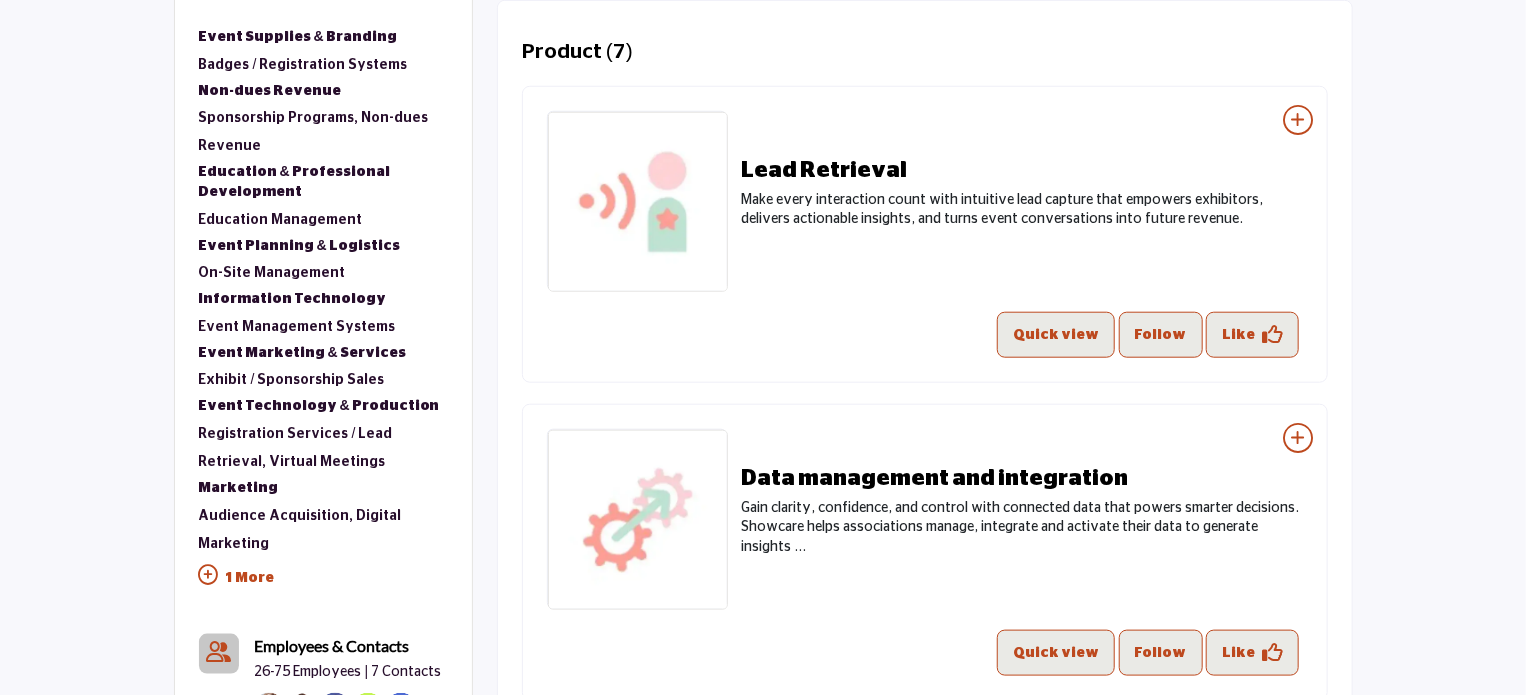 scroll, scrollTop: 1000, scrollLeft: 0, axis: vertical 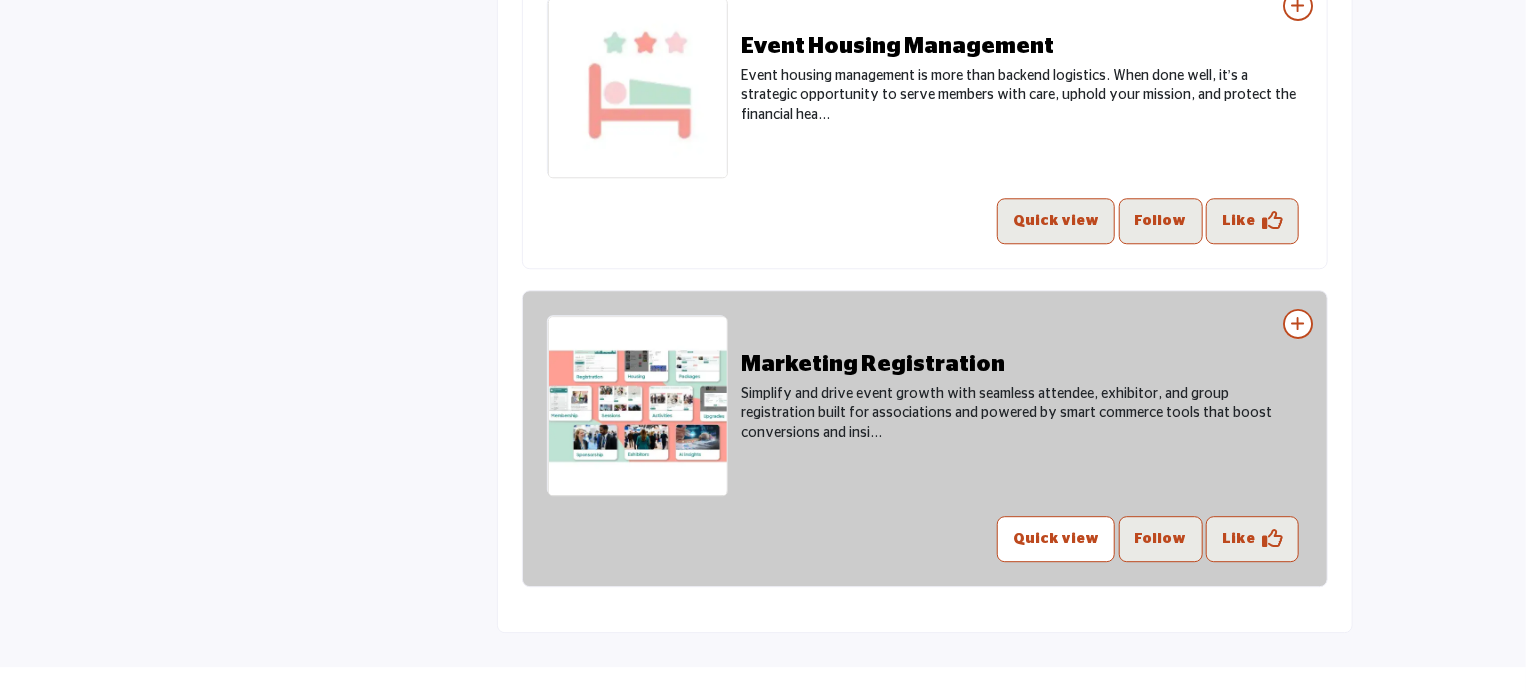 click on "Quick view" at bounding box center (1056, 539) 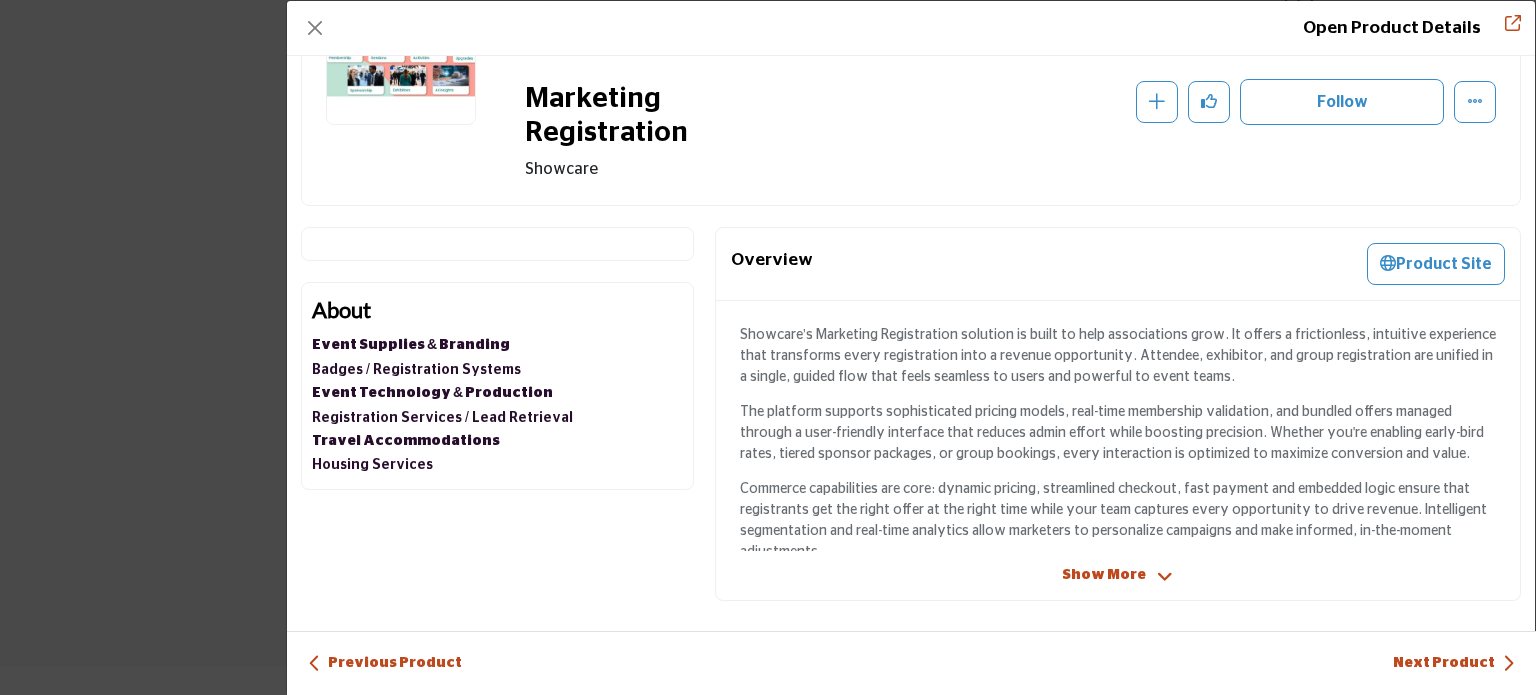 scroll, scrollTop: 224, scrollLeft: 0, axis: vertical 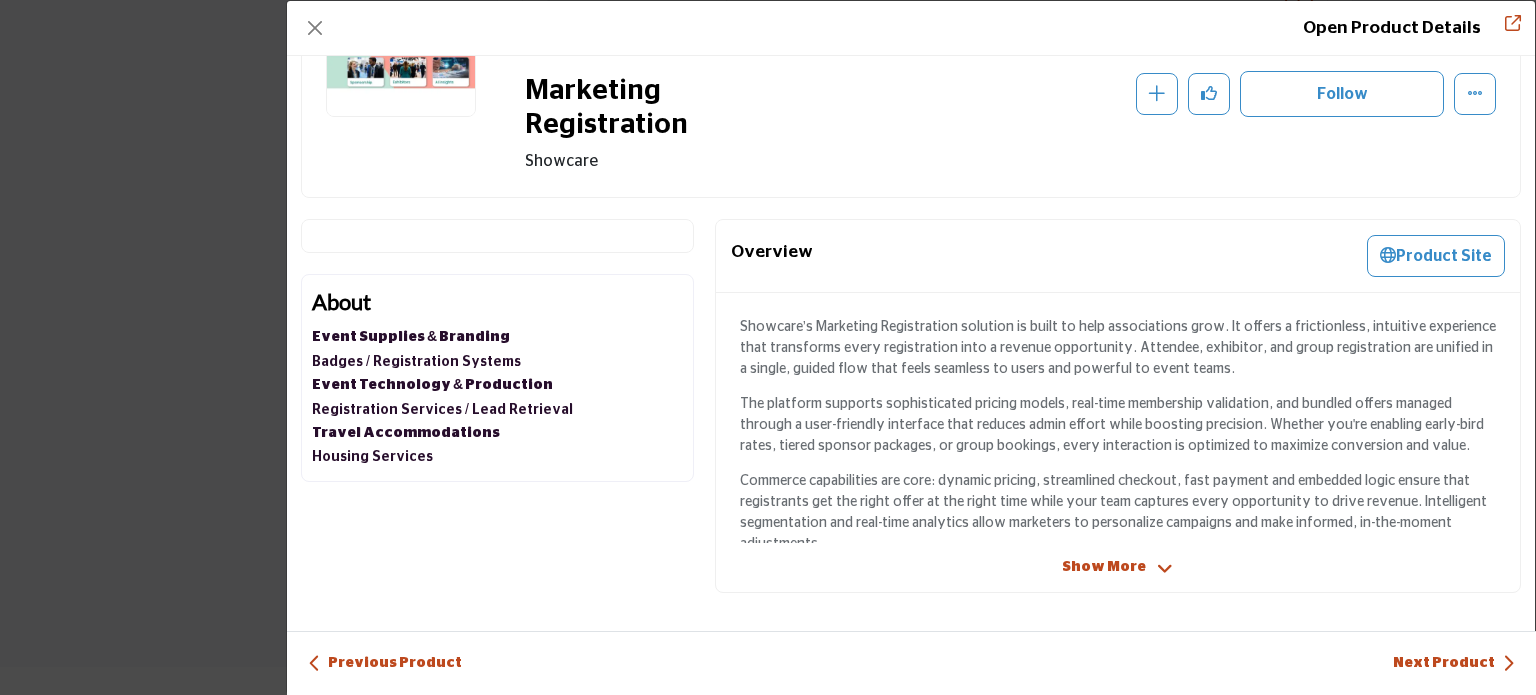 click on "Show More" at bounding box center (1104, 567) 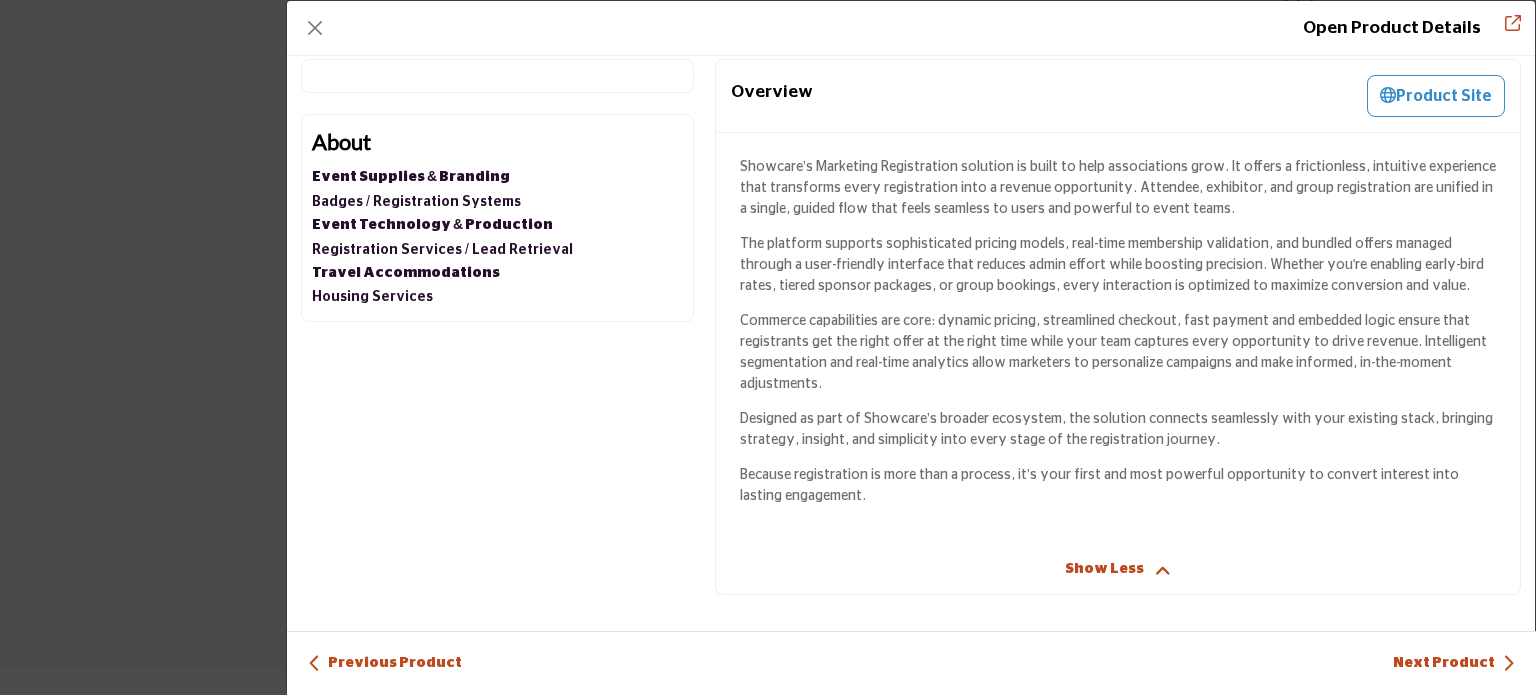 scroll, scrollTop: 386, scrollLeft: 0, axis: vertical 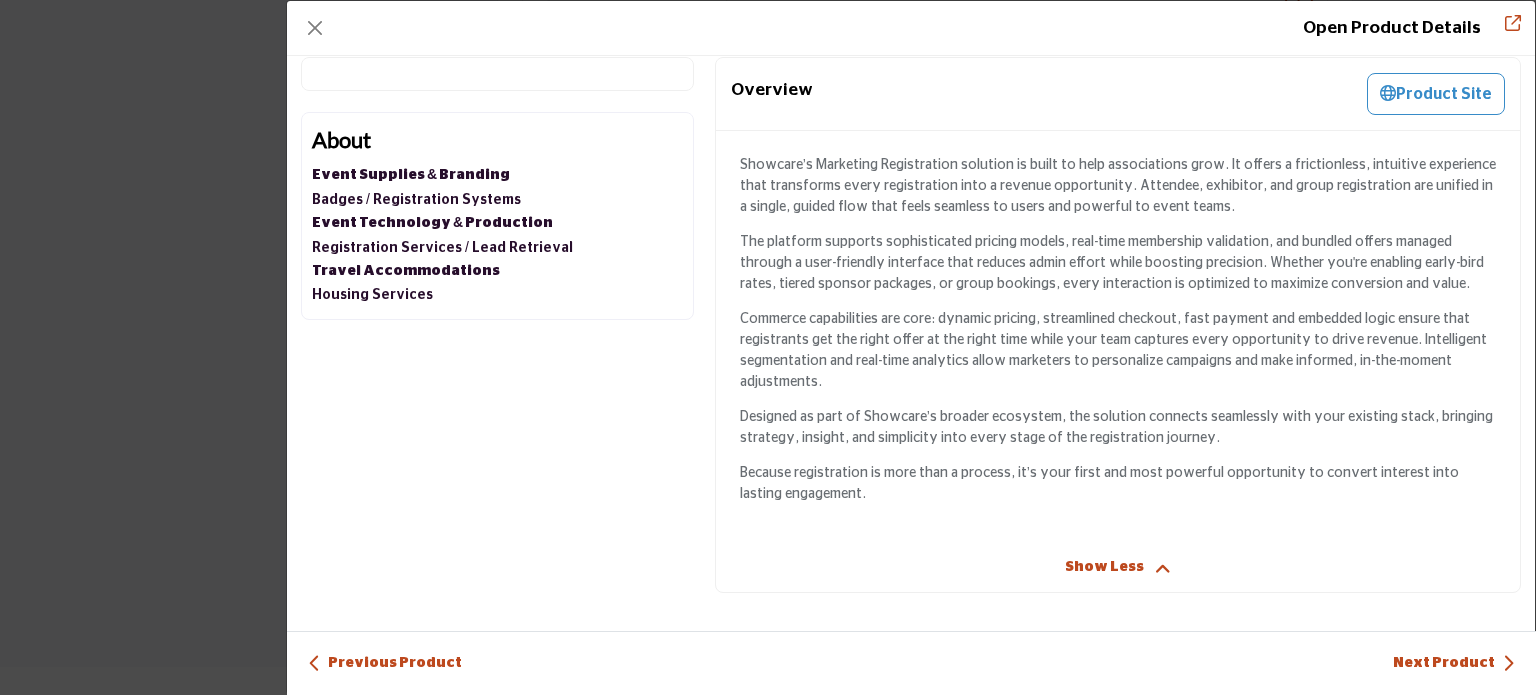 click on "Show Less" at bounding box center (1104, 567) 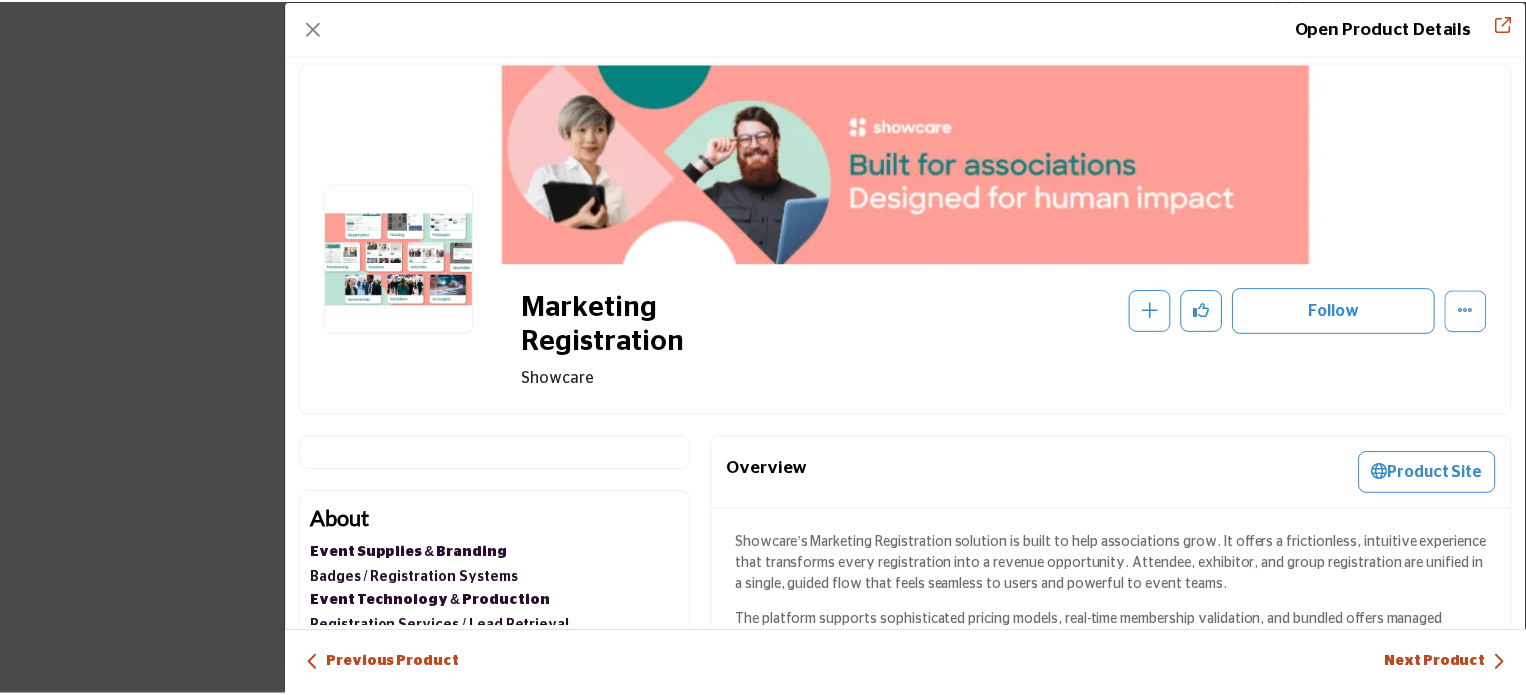 scroll, scrollTop: 0, scrollLeft: 0, axis: both 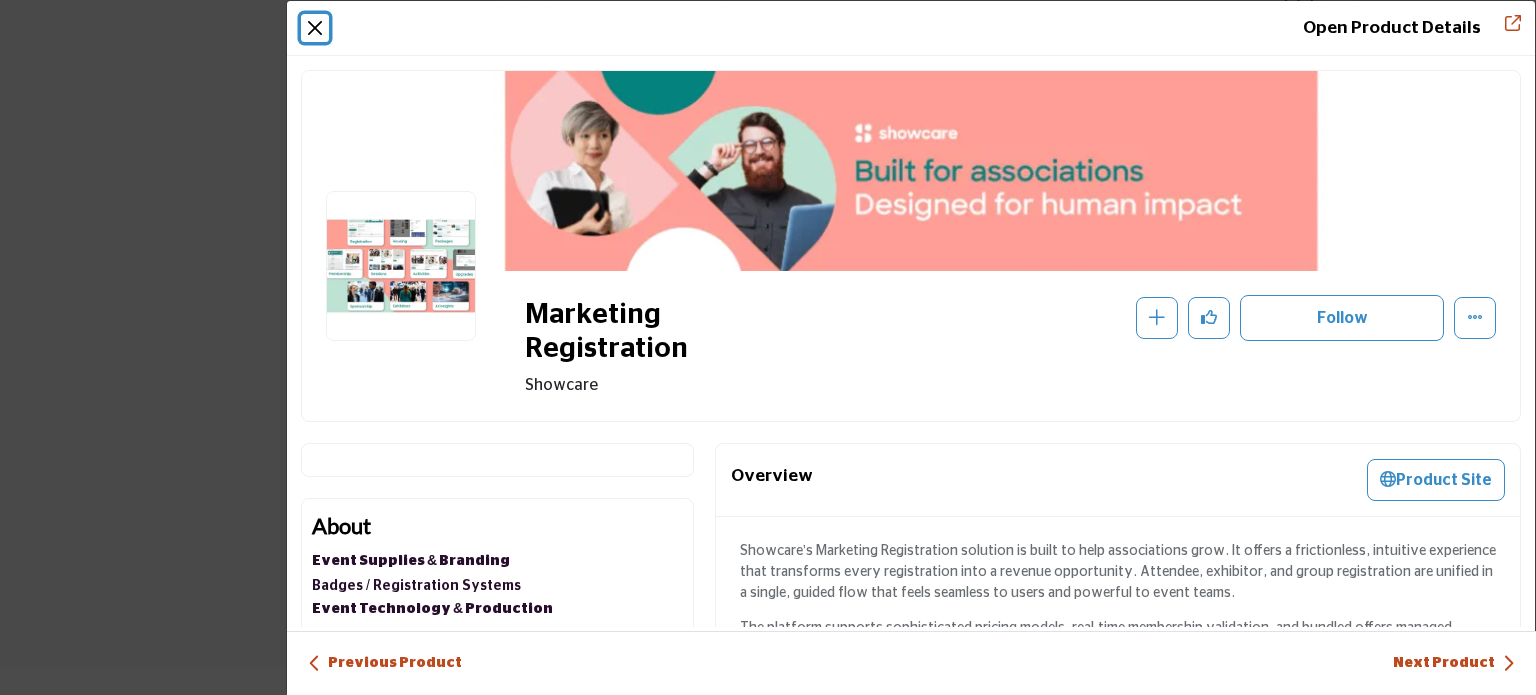 click at bounding box center [315, 28] 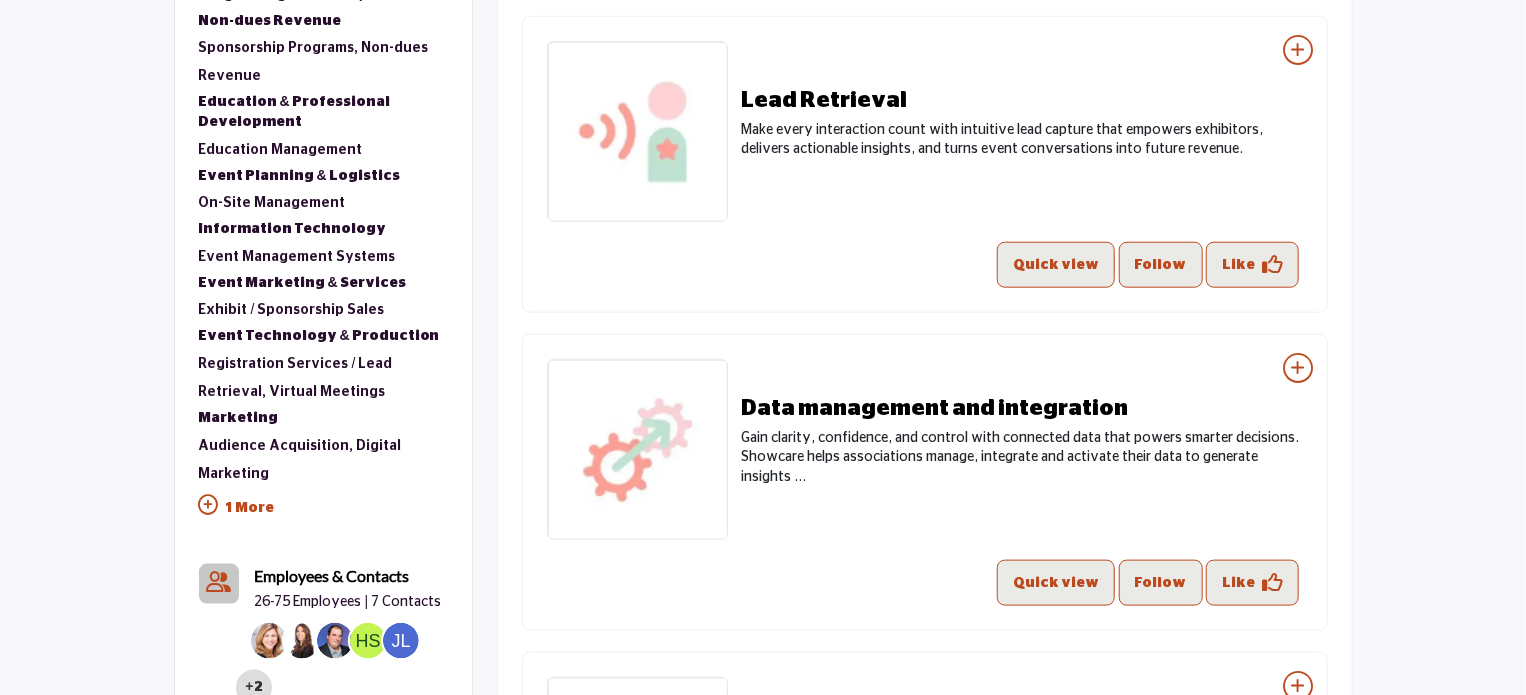 scroll, scrollTop: 932, scrollLeft: 0, axis: vertical 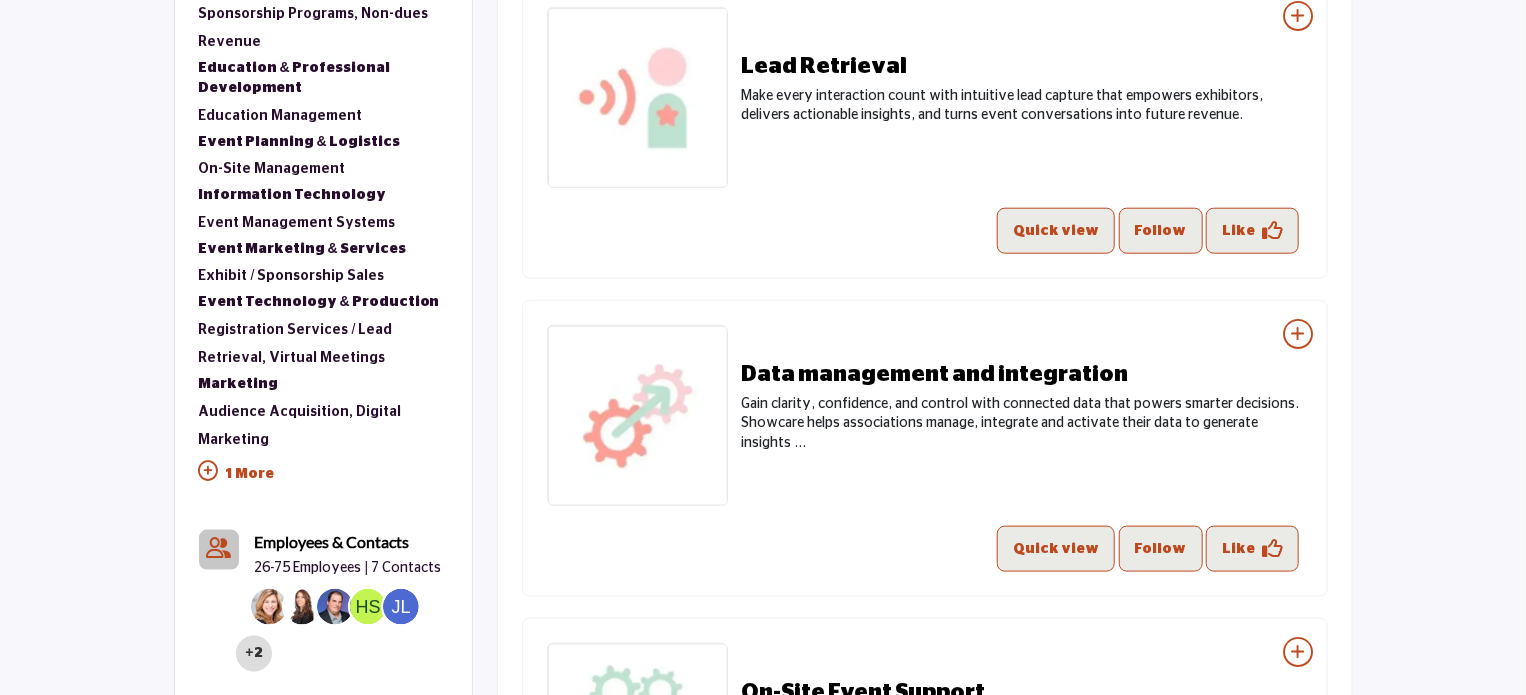 click on "1 More" at bounding box center (323, 476) 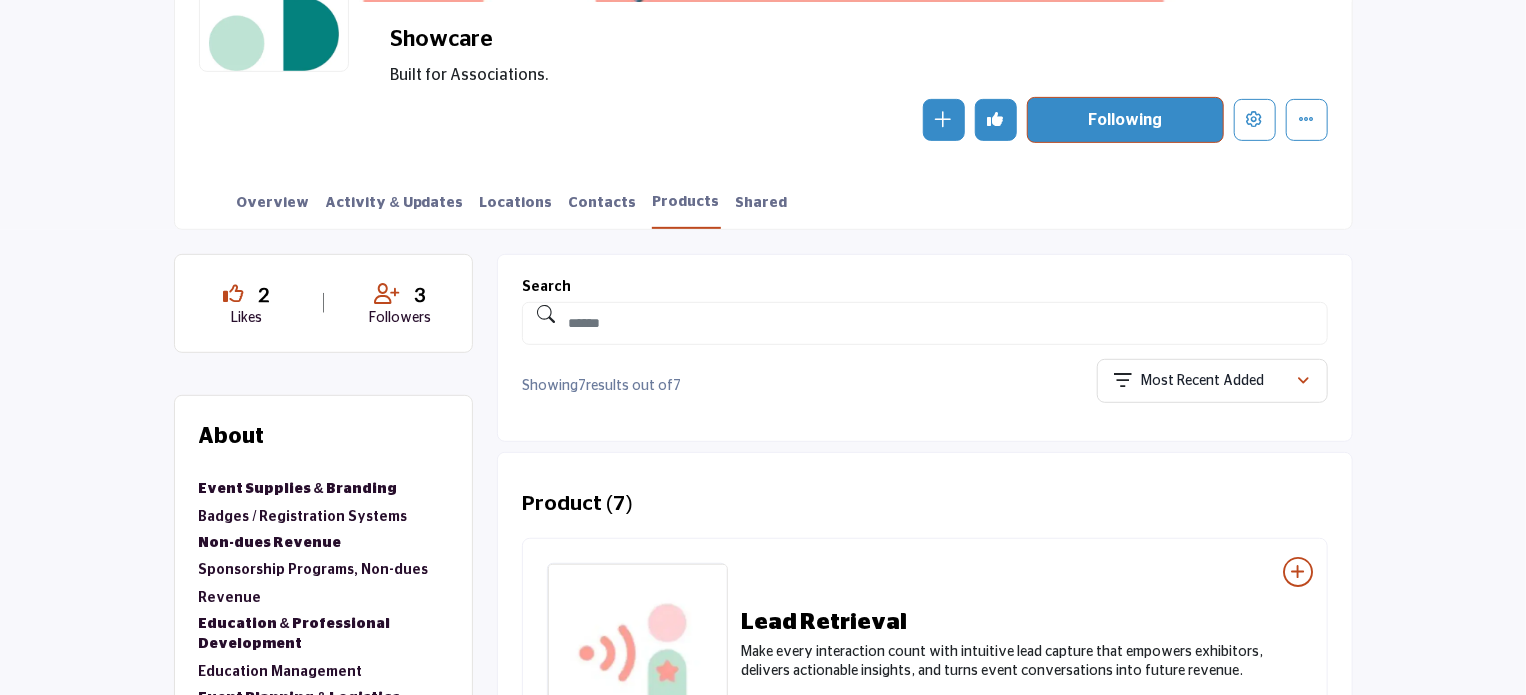 scroll, scrollTop: 232, scrollLeft: 0, axis: vertical 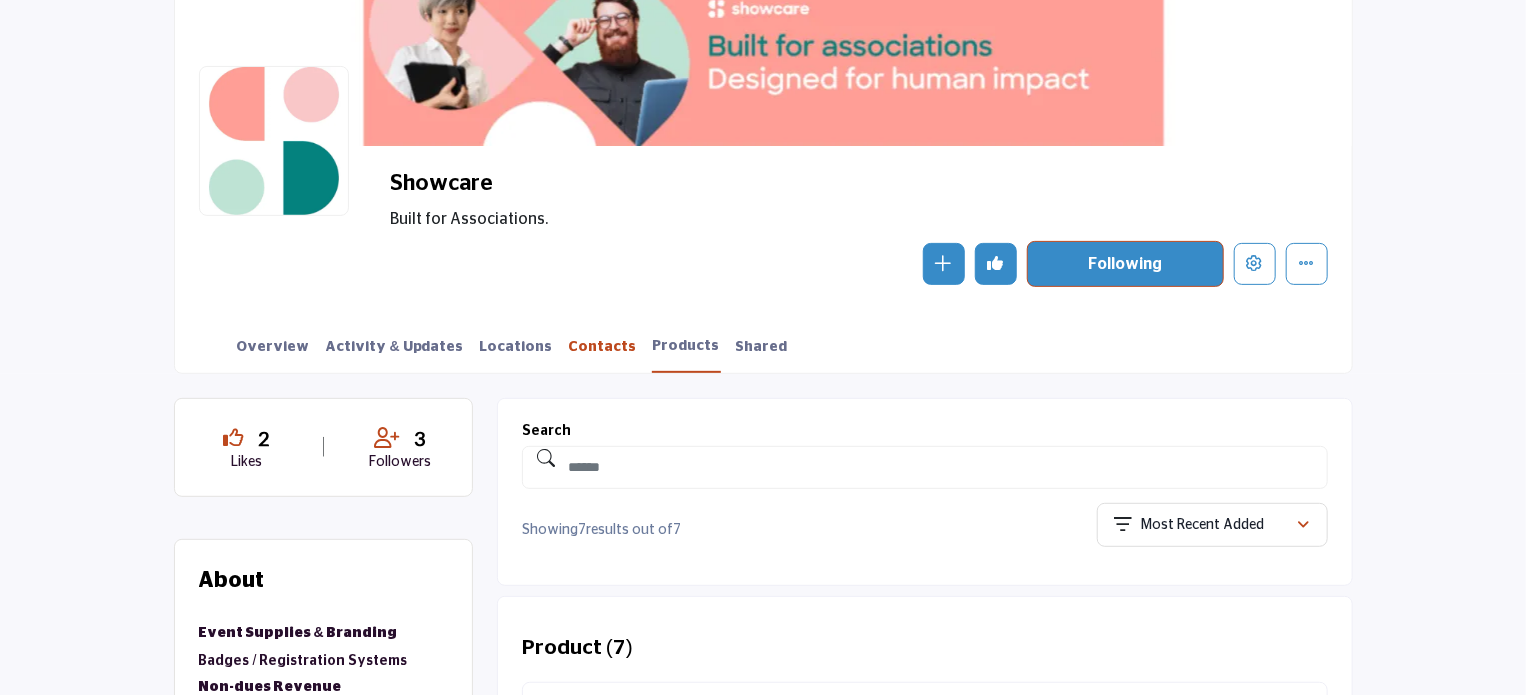 click on "Contacts" at bounding box center (603, 354) 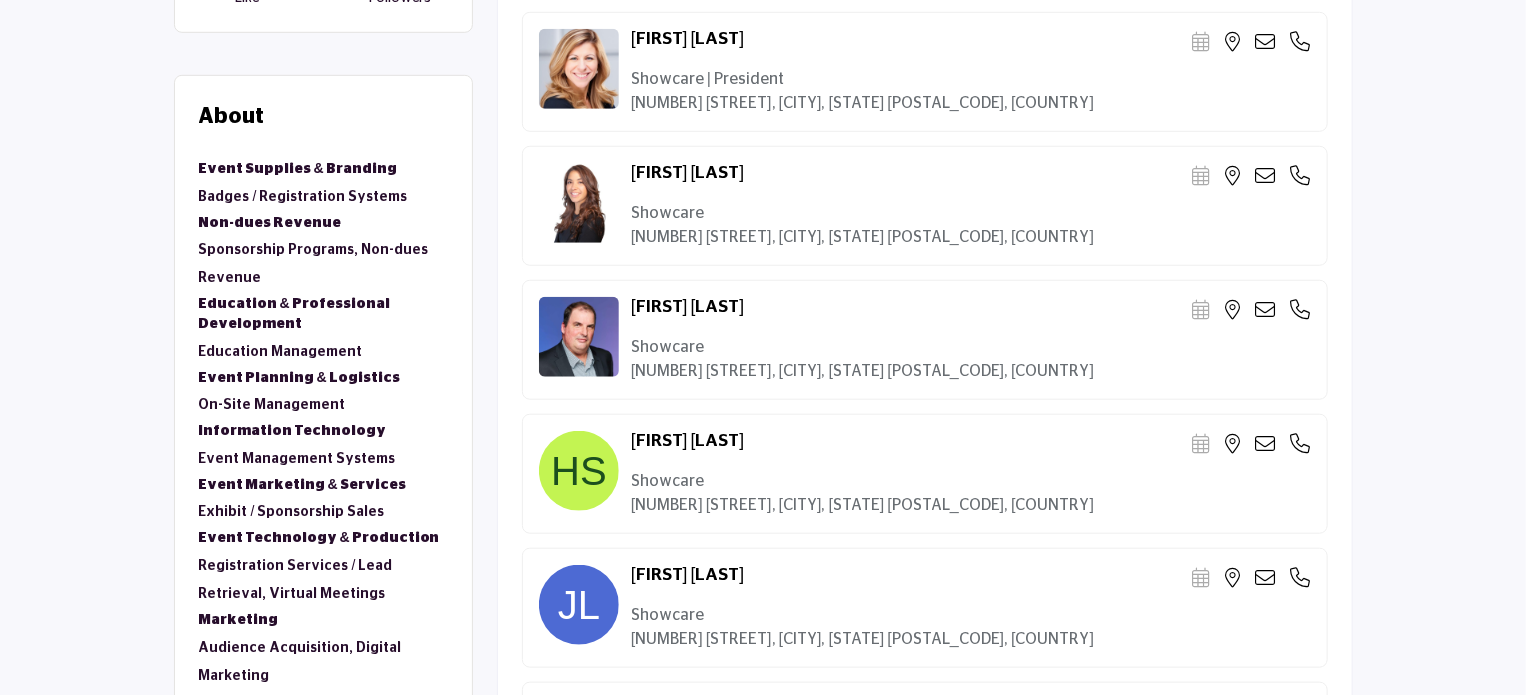 scroll, scrollTop: 657, scrollLeft: 0, axis: vertical 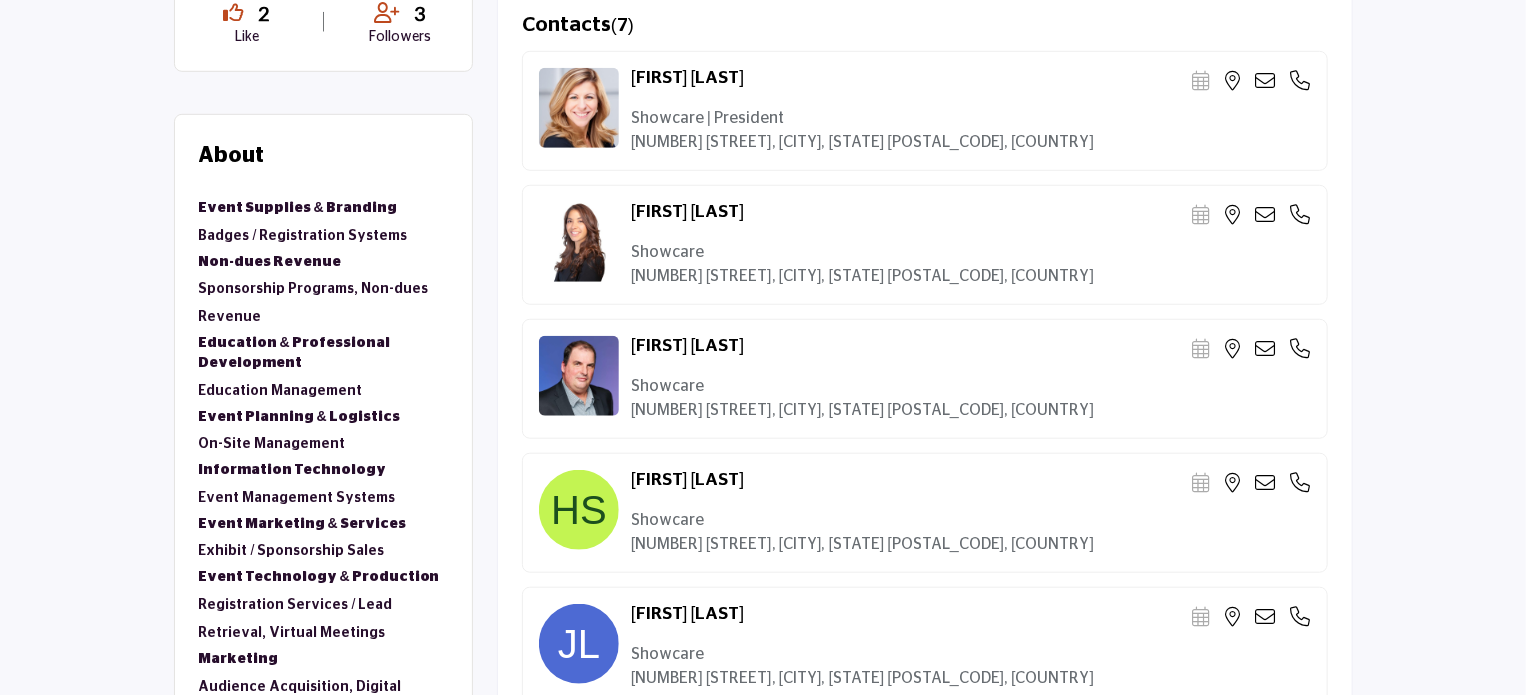 click at bounding box center [1266, 349] 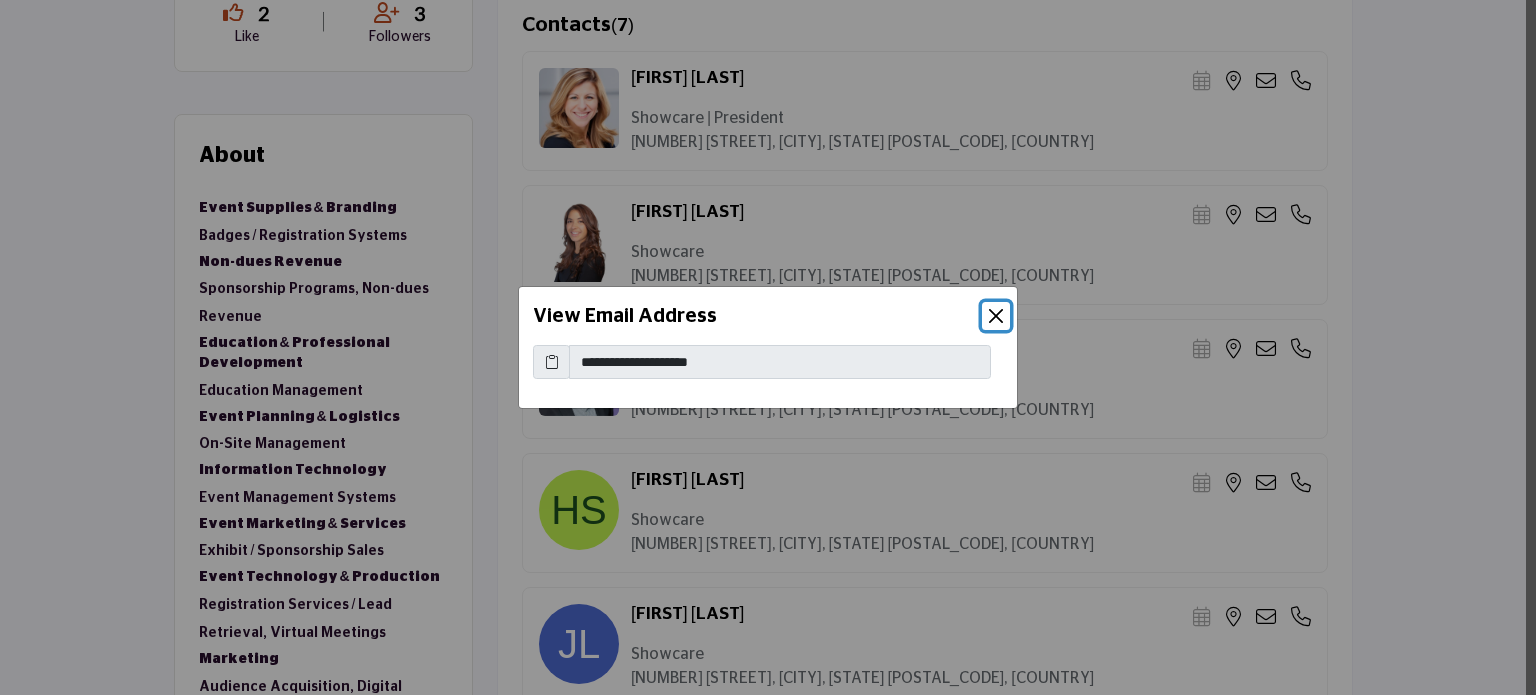click at bounding box center [996, 316] 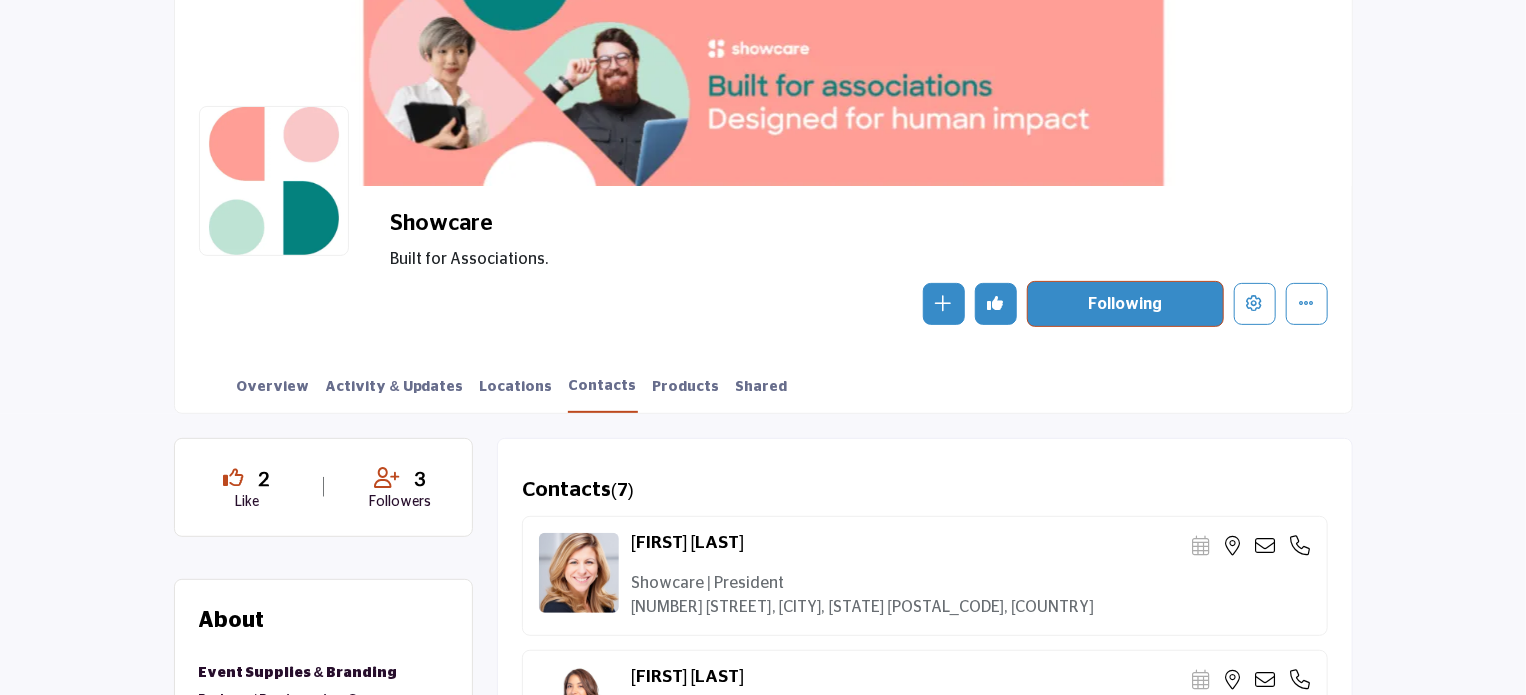 scroll, scrollTop: 200, scrollLeft: 0, axis: vertical 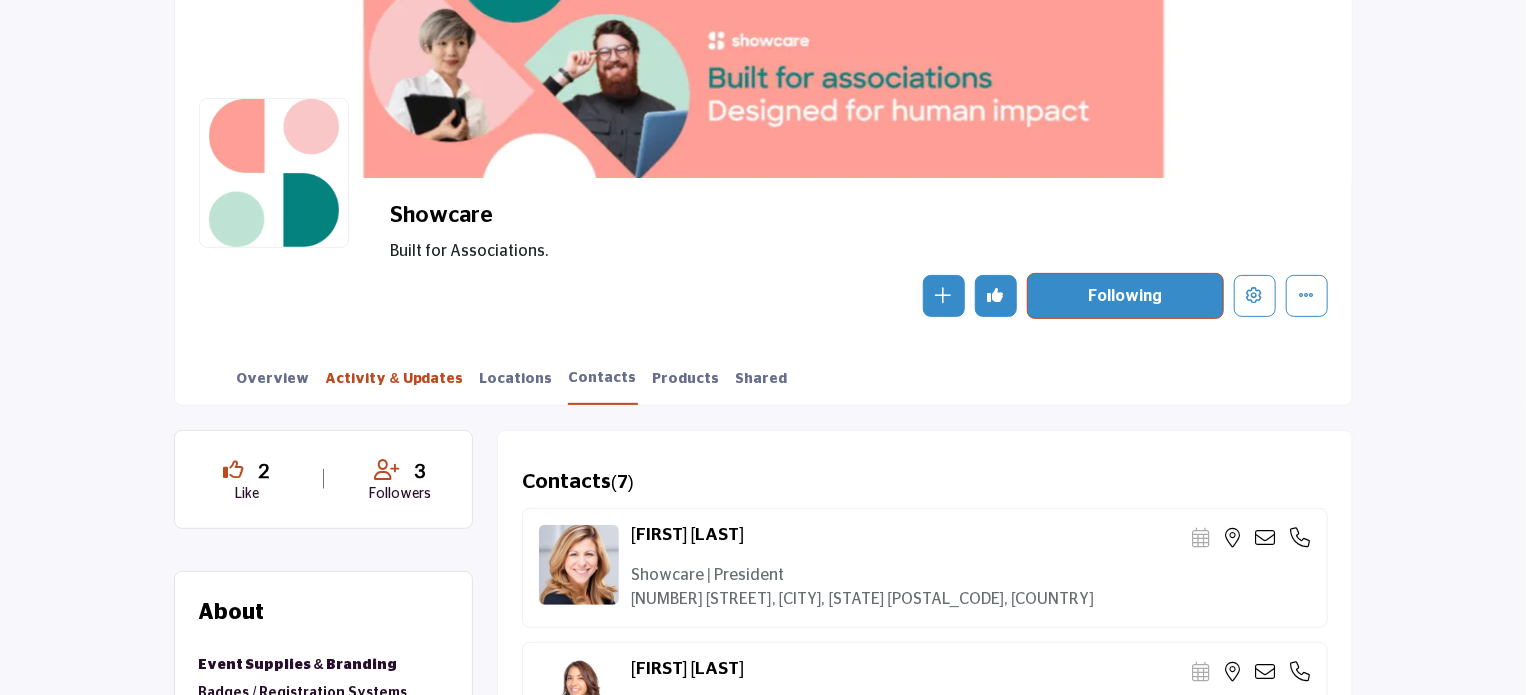 click on "Activity & Updates" at bounding box center (395, 386) 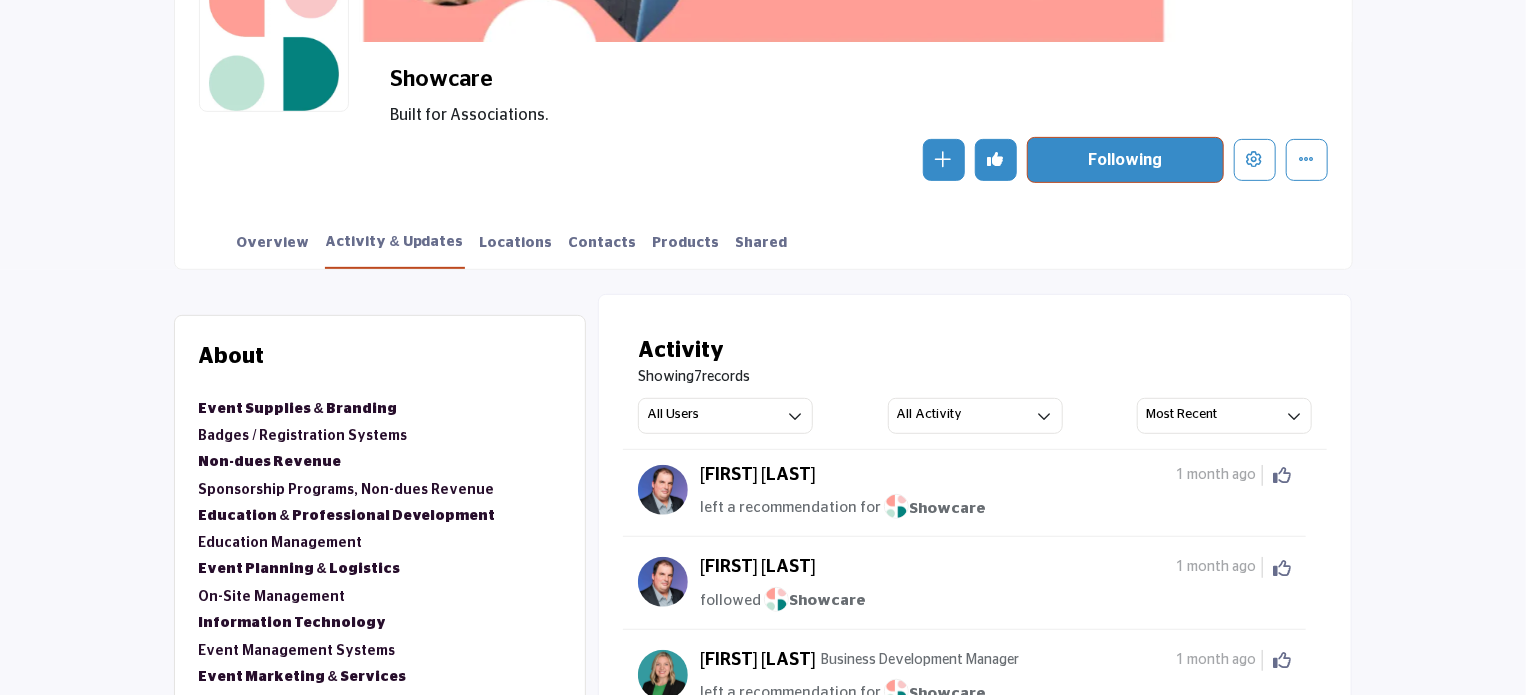 scroll, scrollTop: 500, scrollLeft: 0, axis: vertical 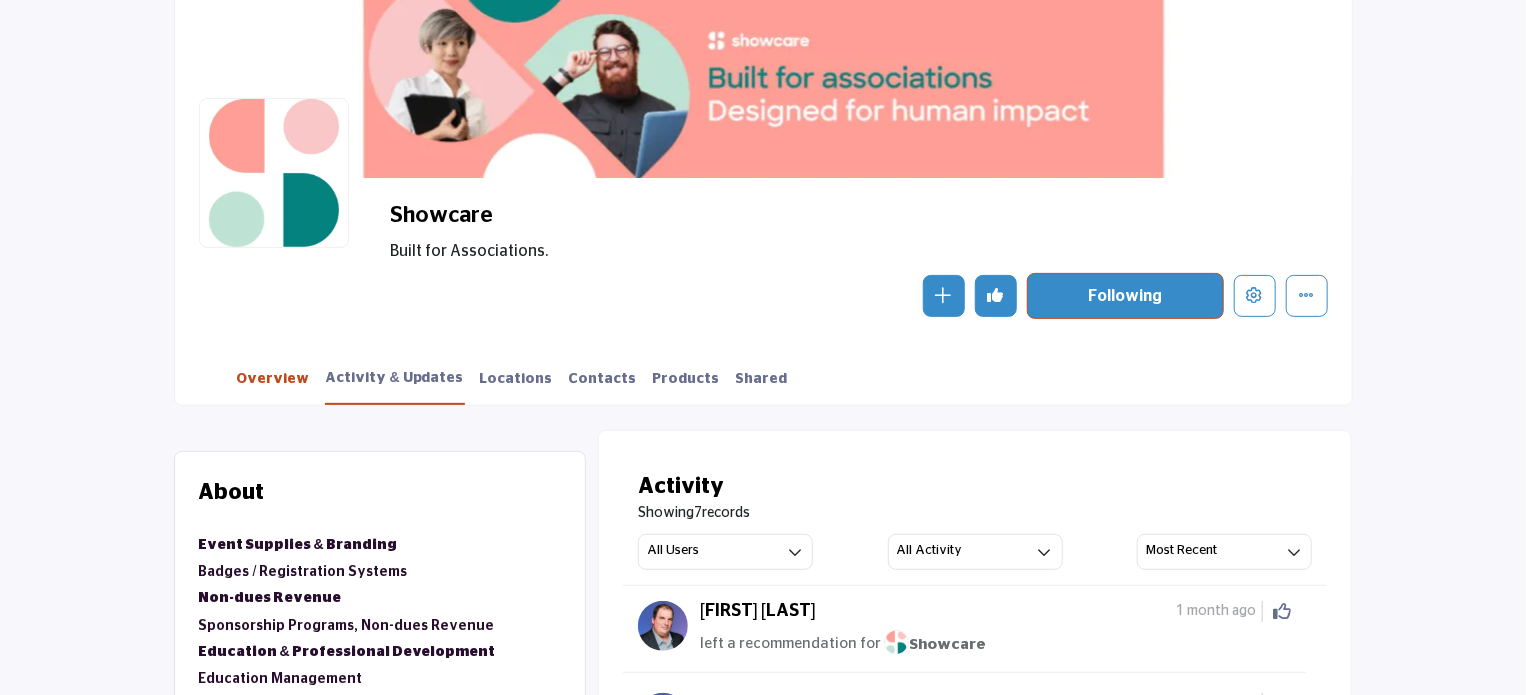 click on "Overview" at bounding box center (273, 386) 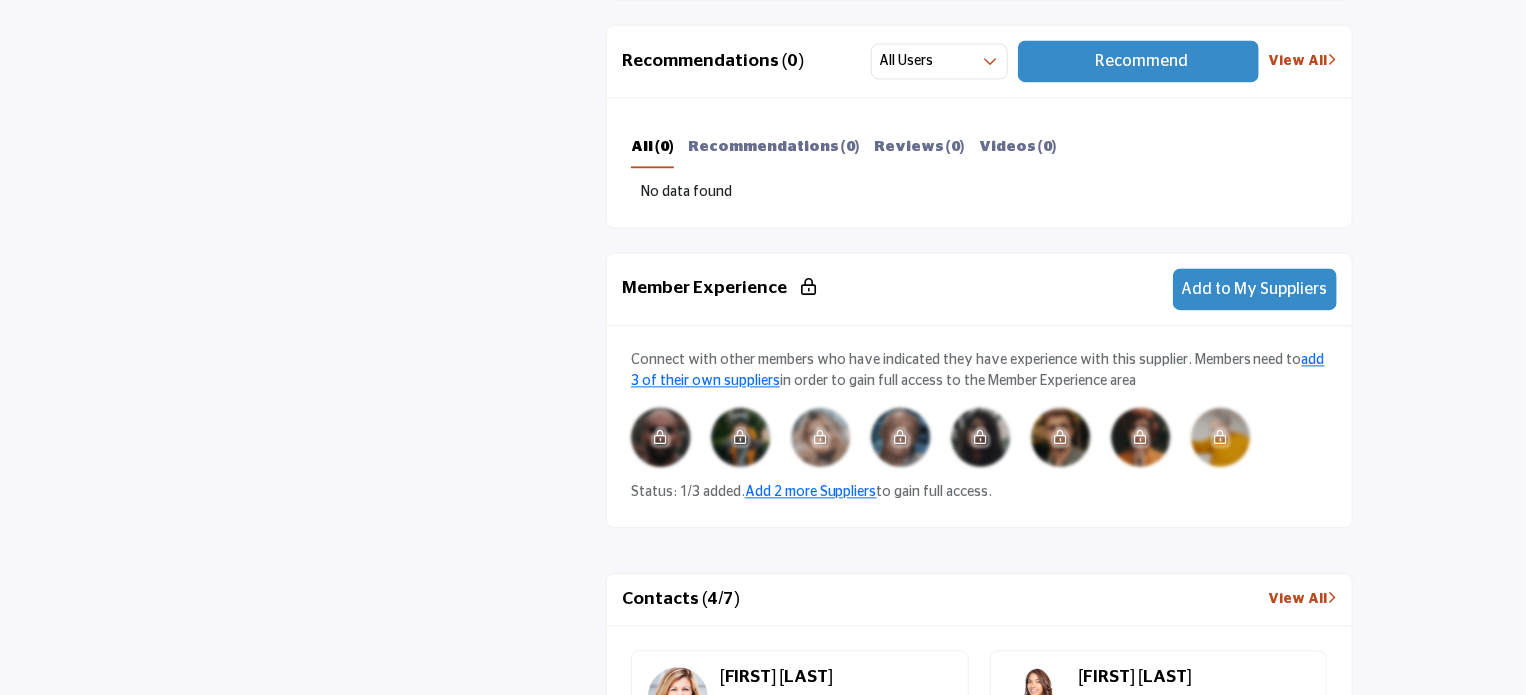 scroll, scrollTop: 2055, scrollLeft: 0, axis: vertical 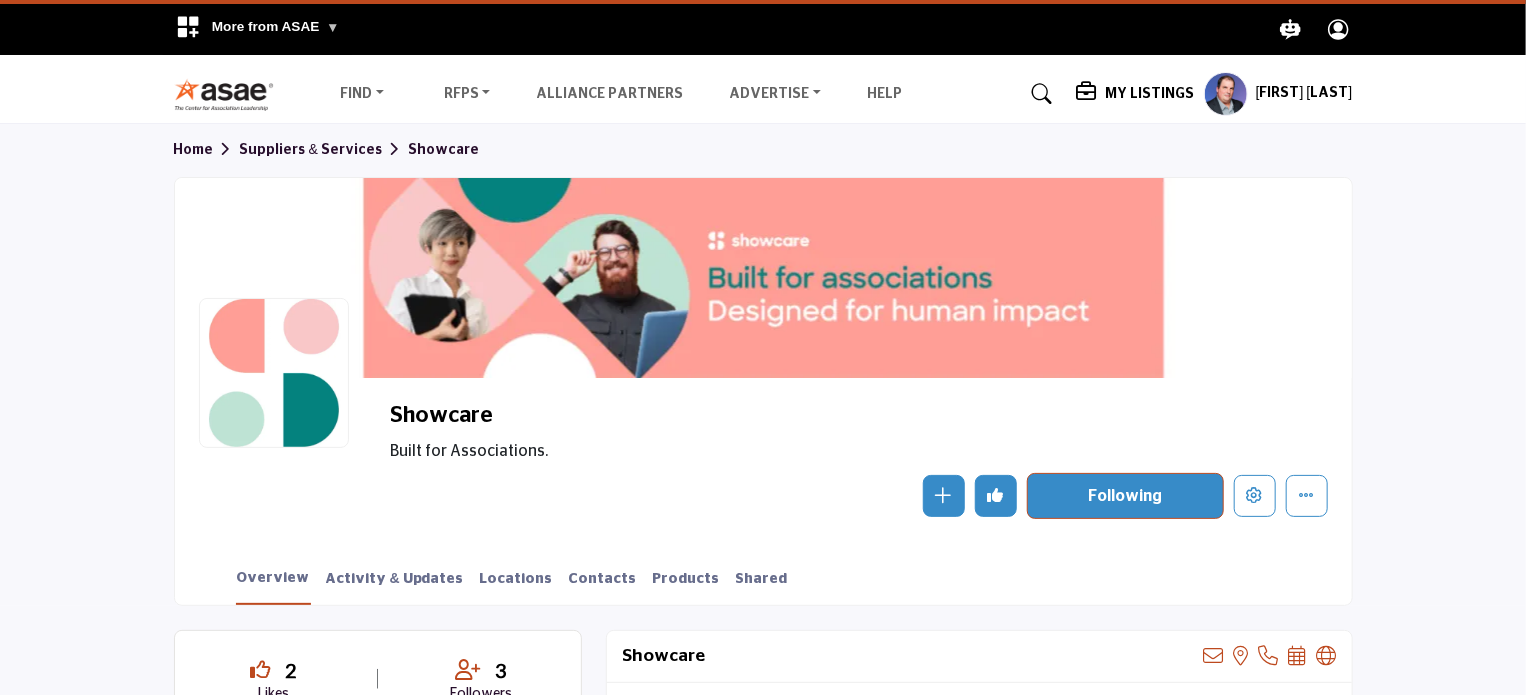 click on "[FIRST] [LAST]" at bounding box center [1304, 94] 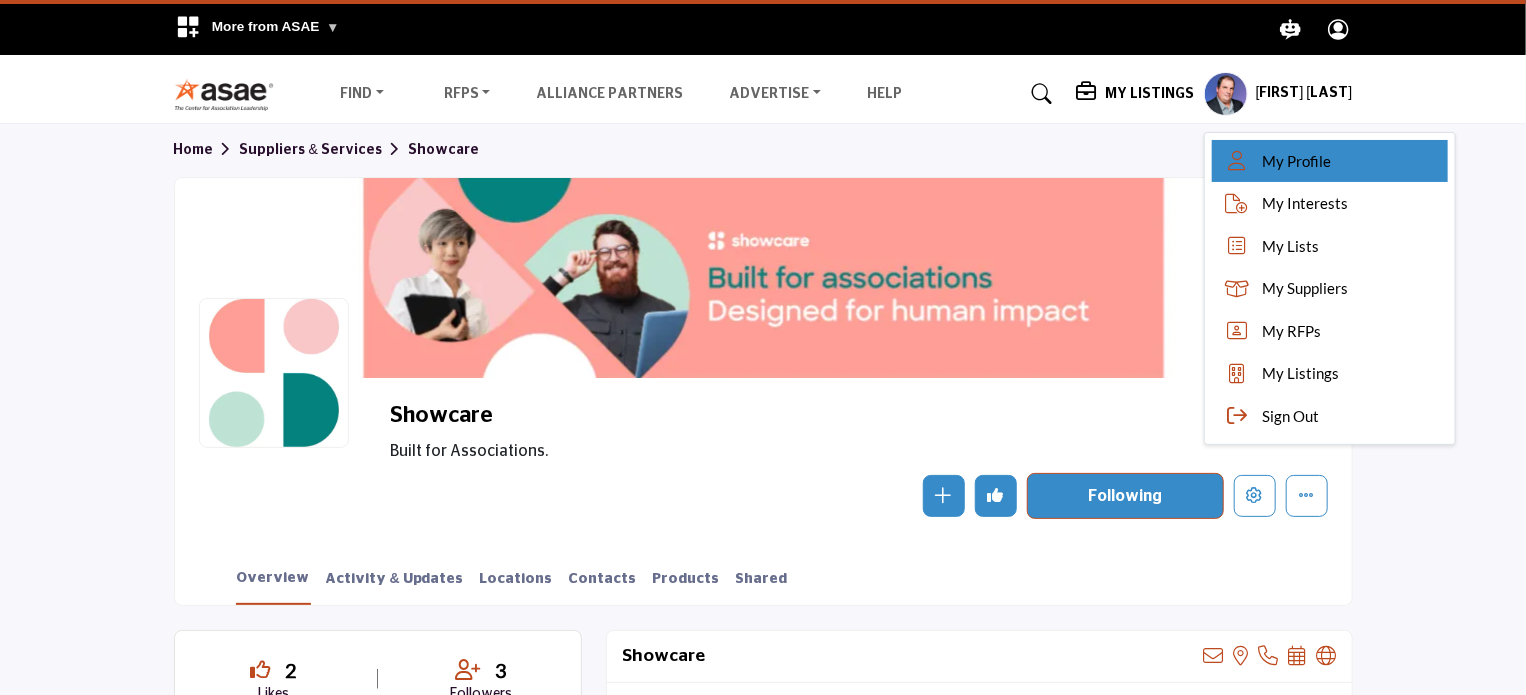 click on "My Profile" at bounding box center [1296, 161] 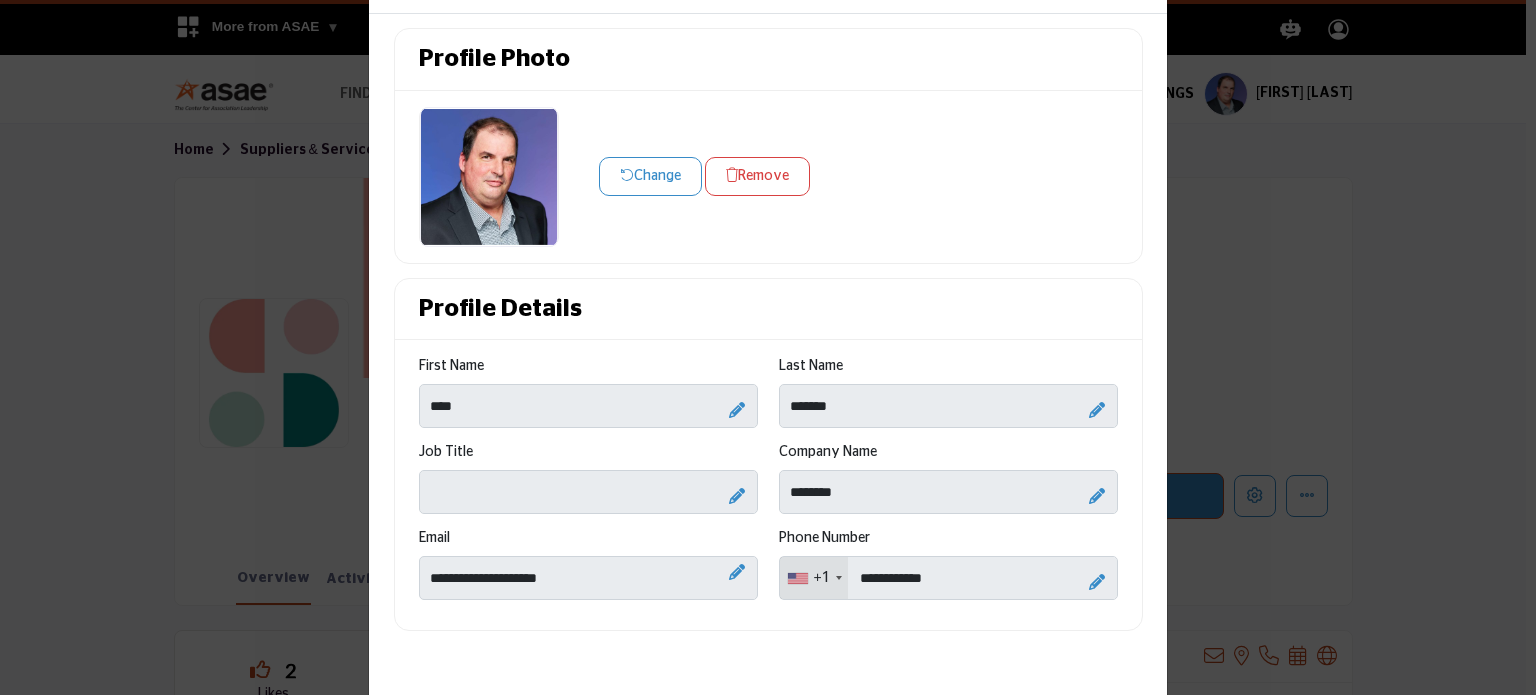 scroll, scrollTop: 96, scrollLeft: 0, axis: vertical 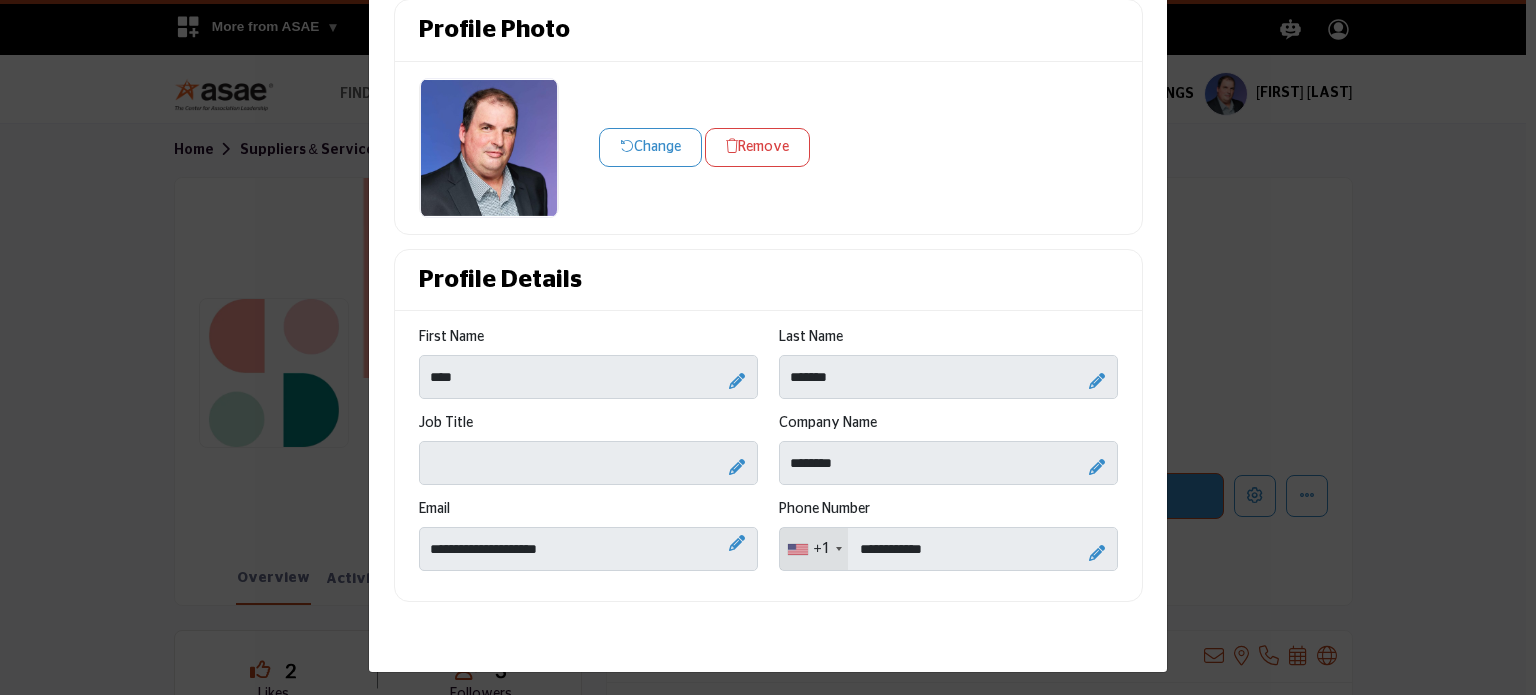 click at bounding box center [737, 467] 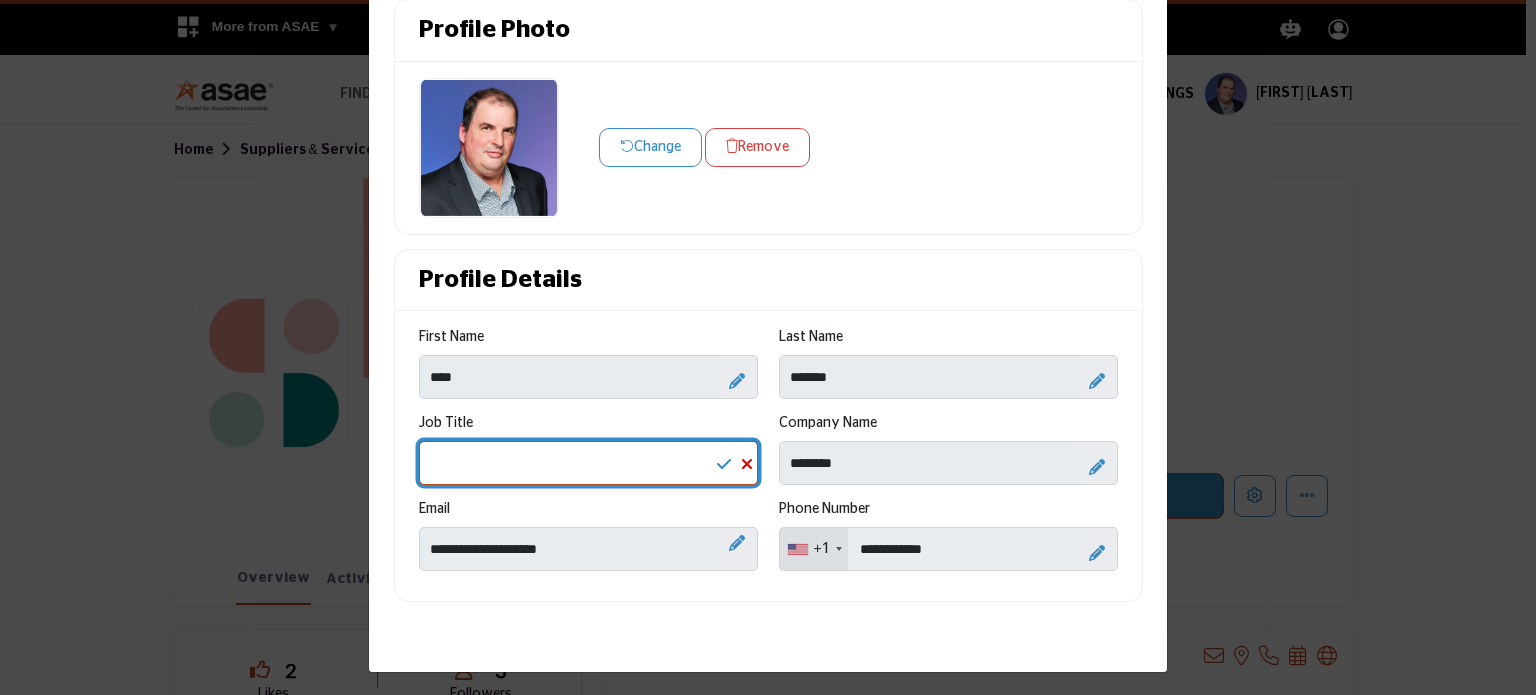 click at bounding box center [588, 463] 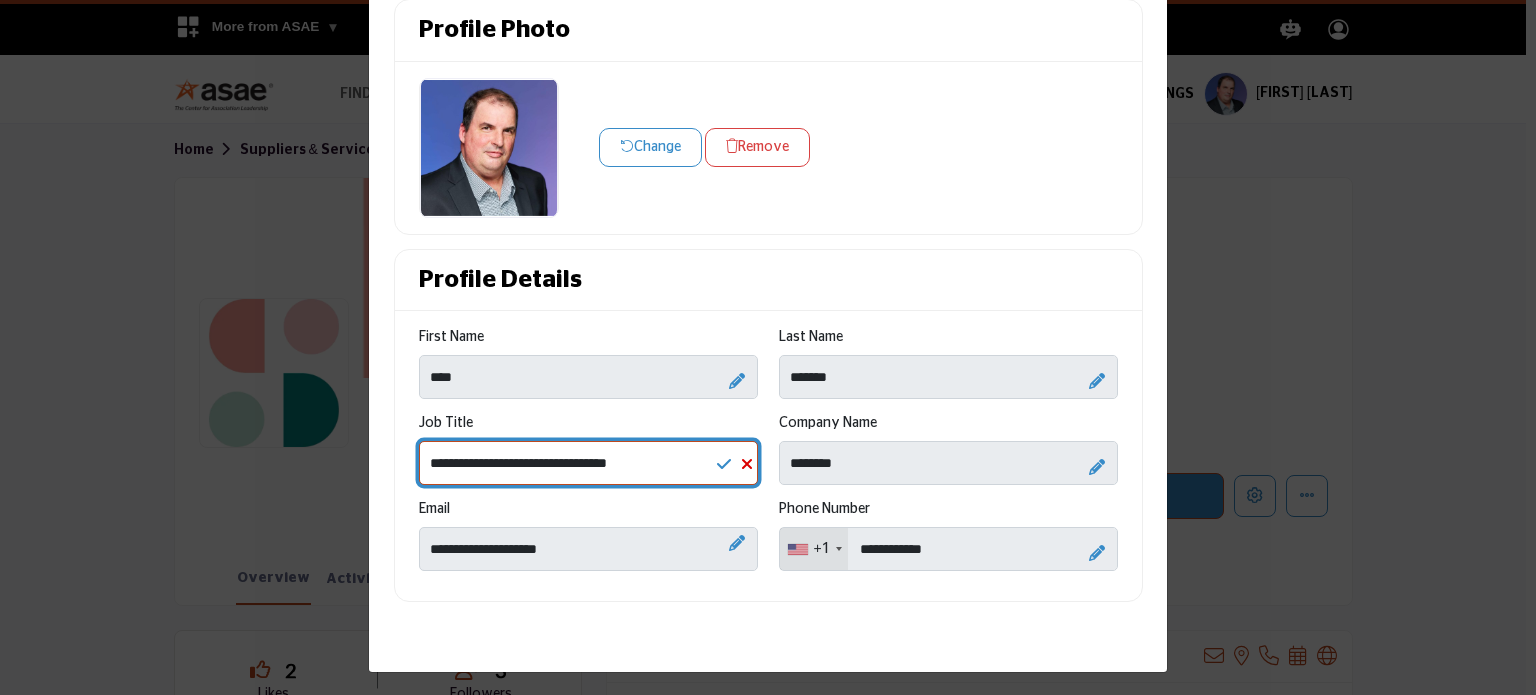 type on "**********" 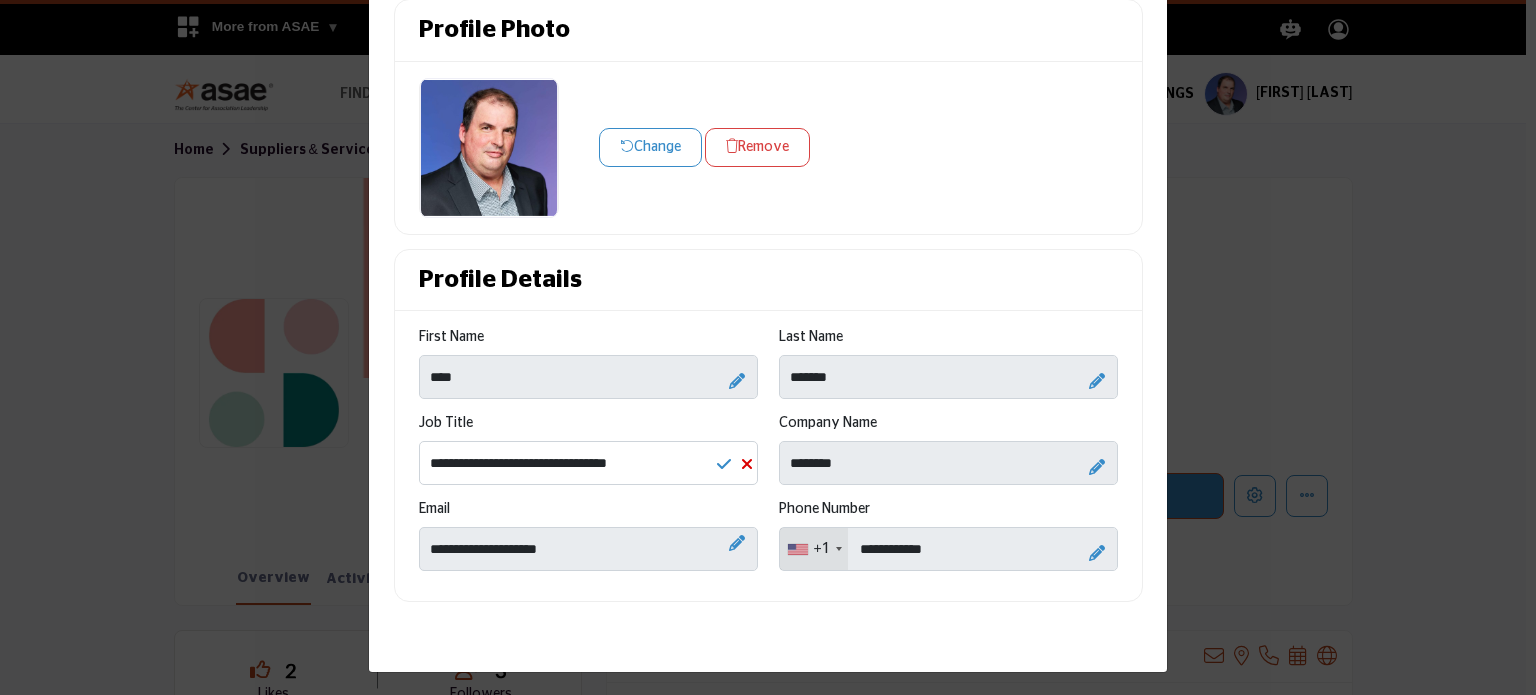 click at bounding box center [724, 464] 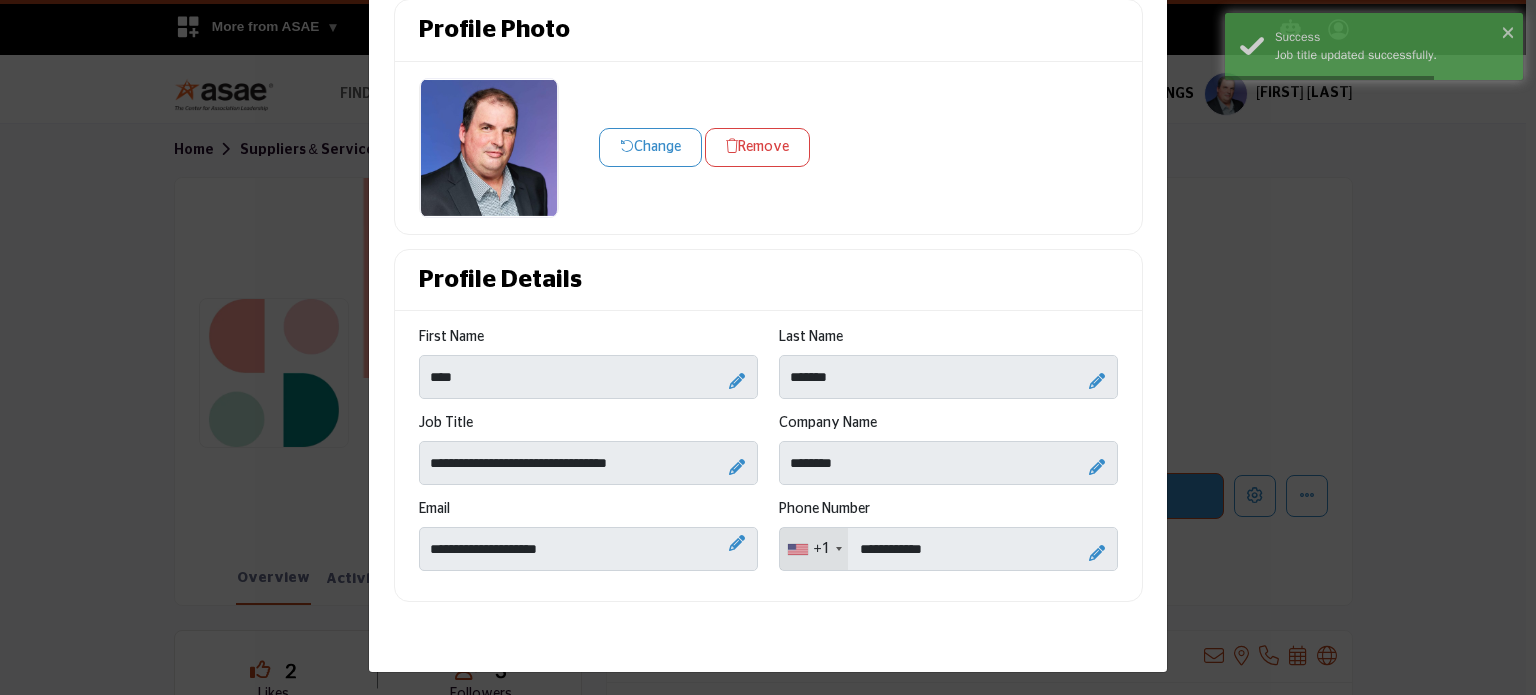 click at bounding box center (1097, 553) 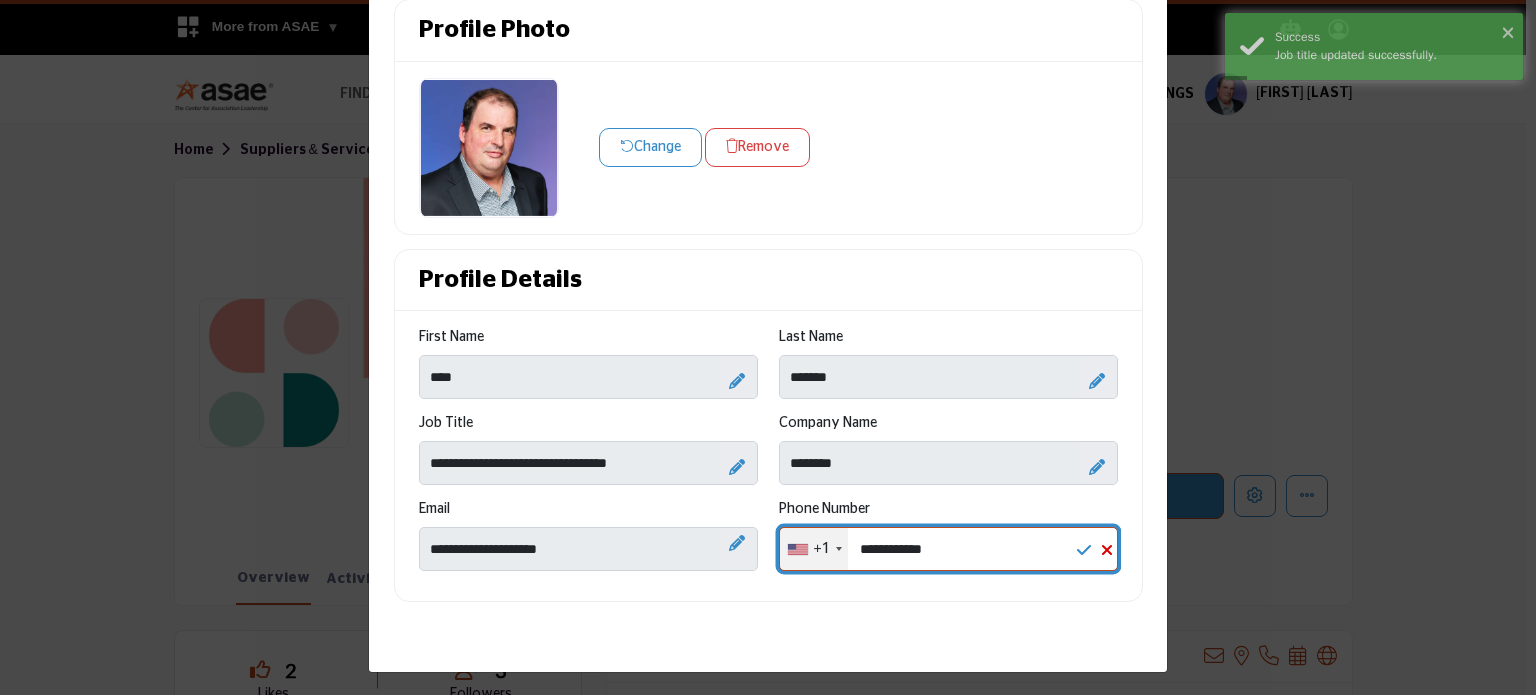 drag, startPoint x: 954, startPoint y: 544, endPoint x: 884, endPoint y: 542, distance: 70.028564 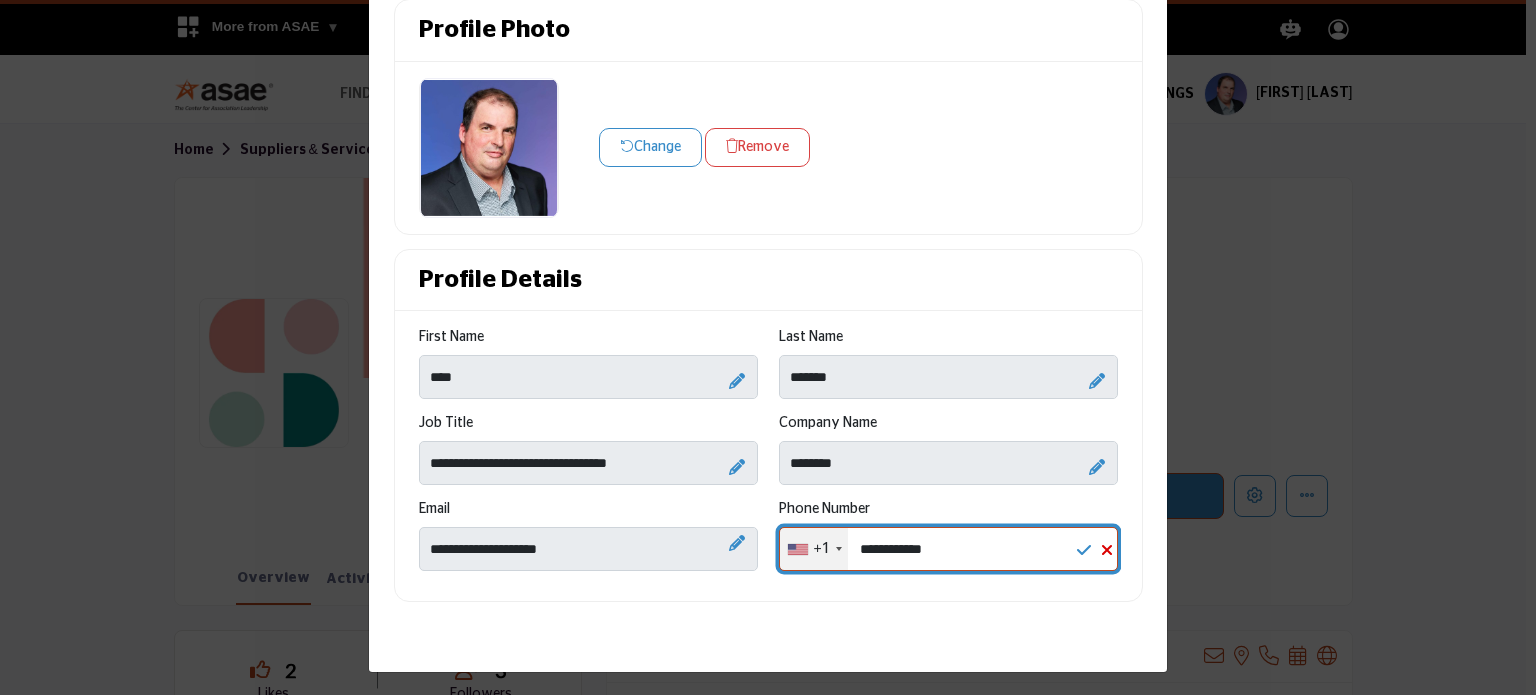 type on "**********" 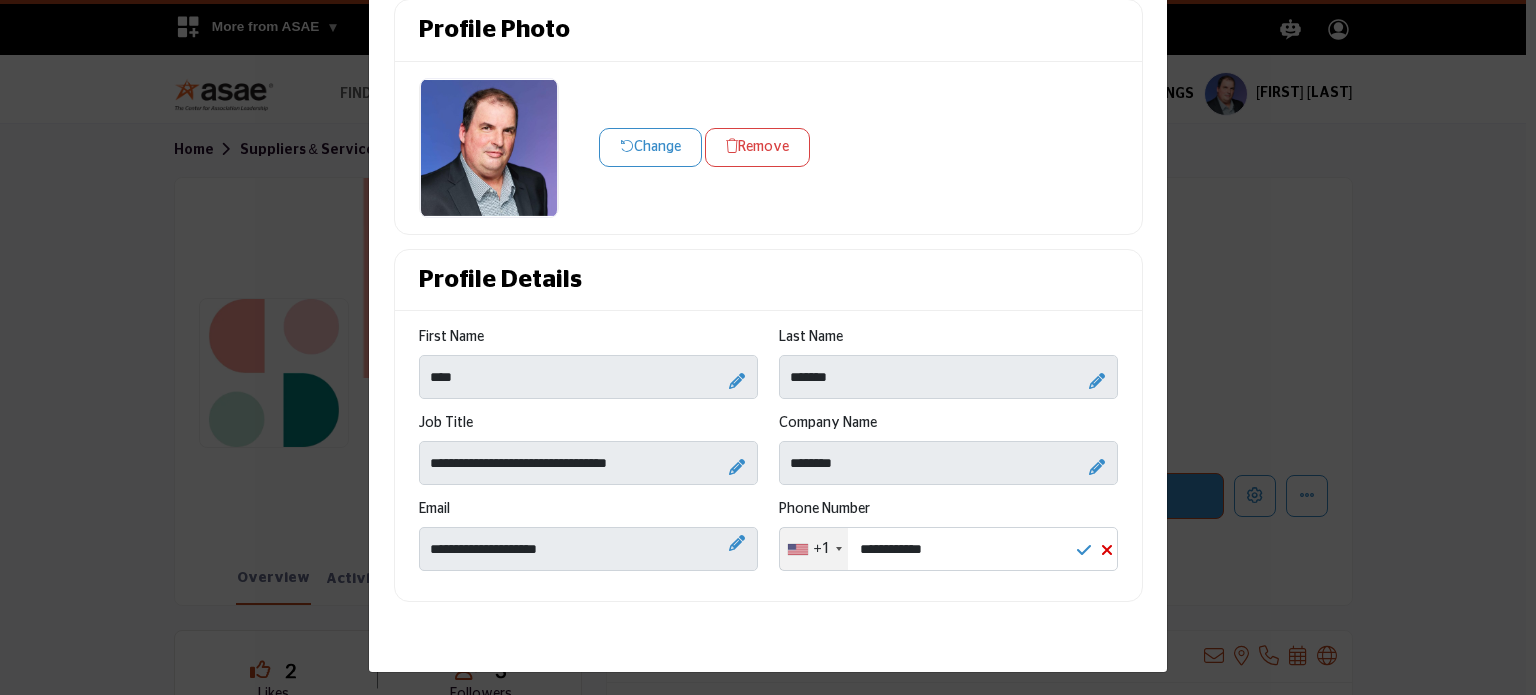 click at bounding box center [1084, 550] 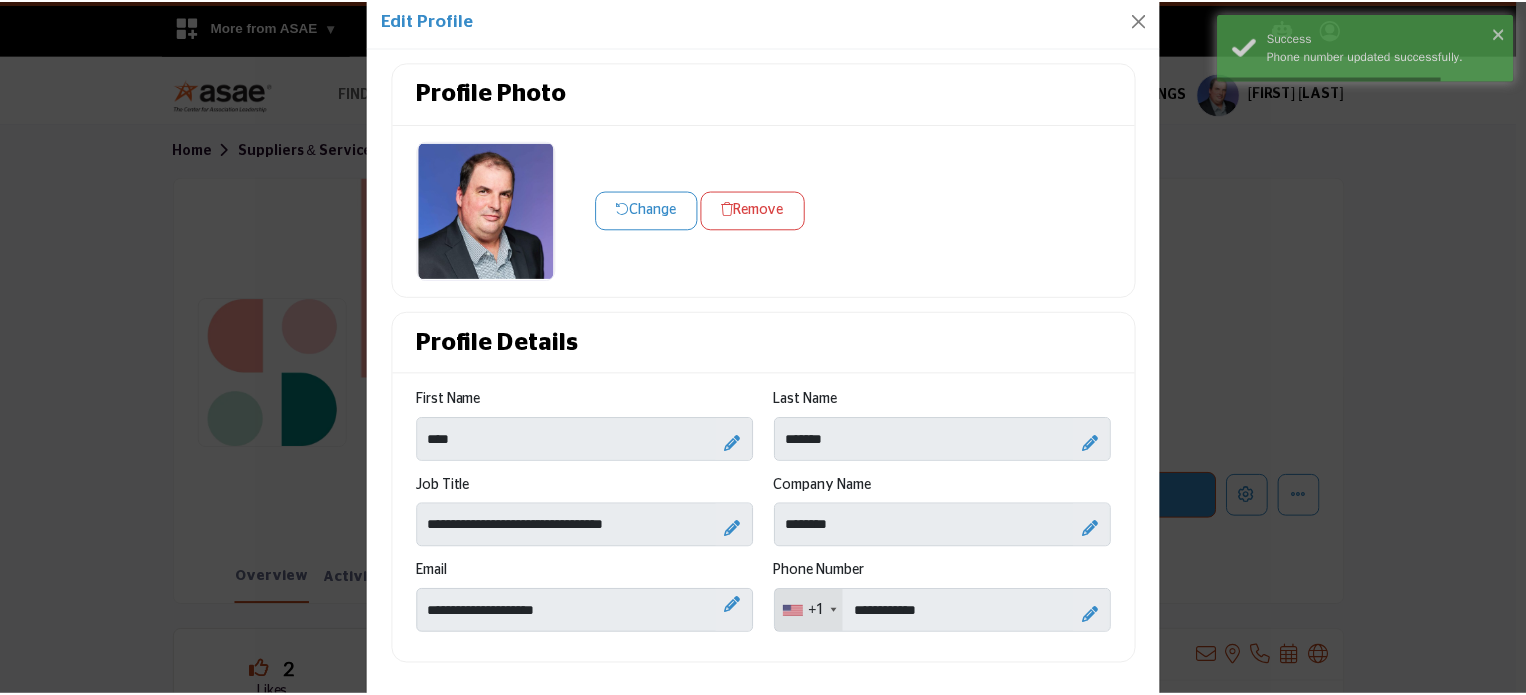 scroll, scrollTop: 0, scrollLeft: 0, axis: both 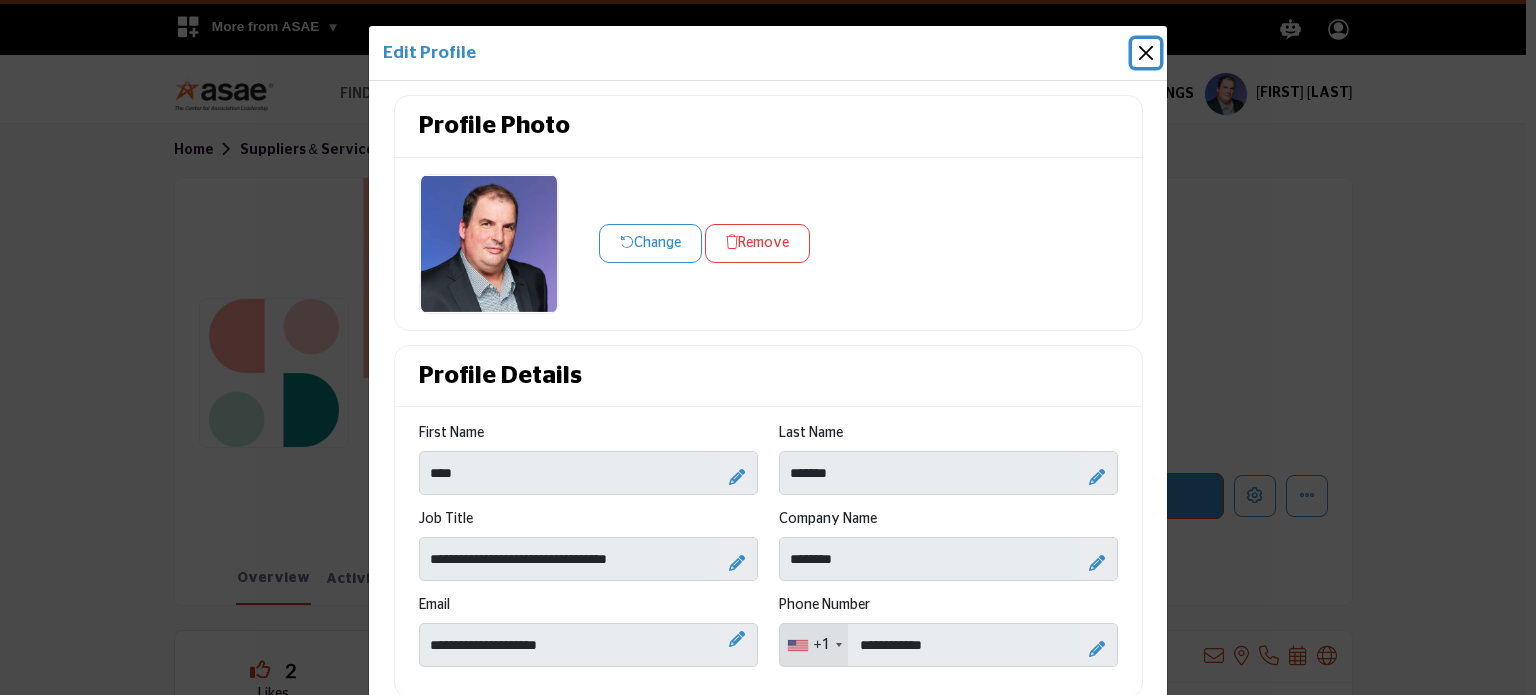 click at bounding box center (1146, 53) 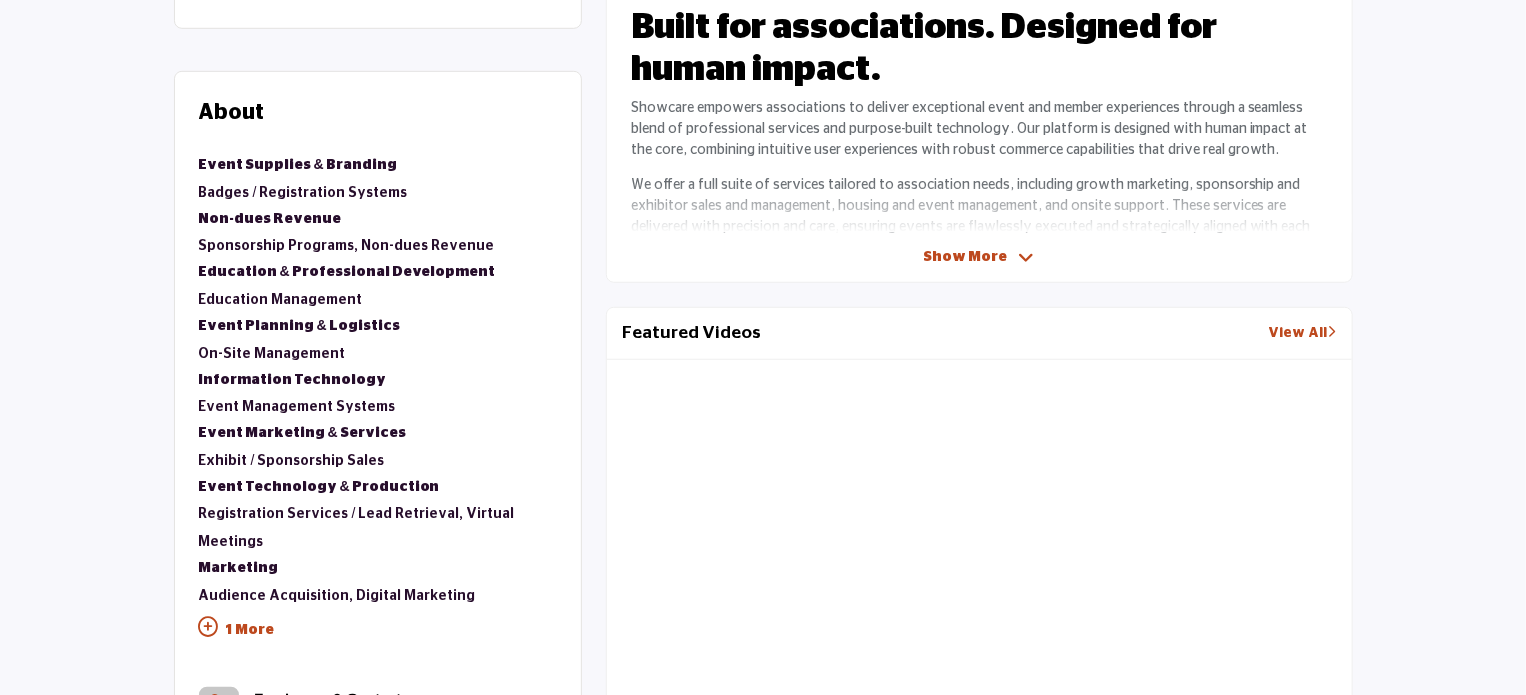 scroll, scrollTop: 200, scrollLeft: 0, axis: vertical 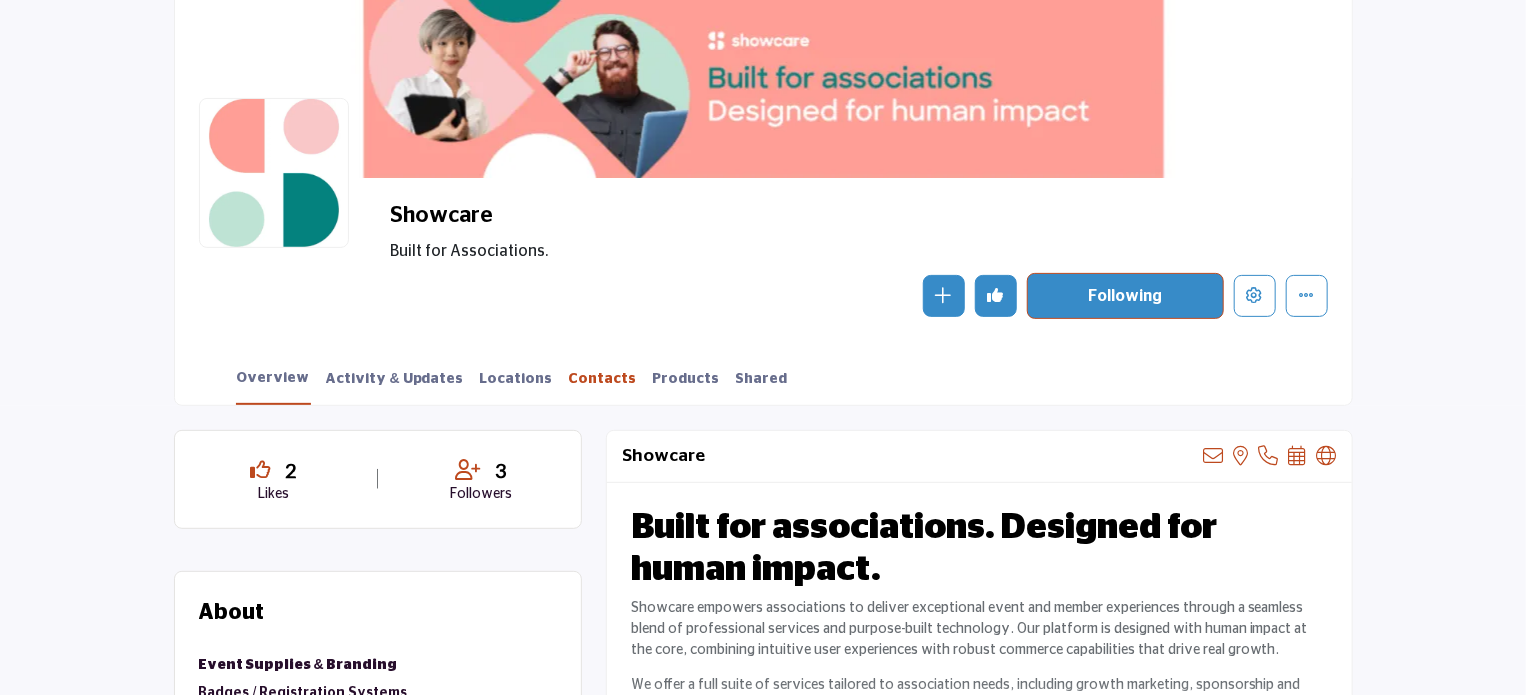 click on "Contacts" at bounding box center (603, 386) 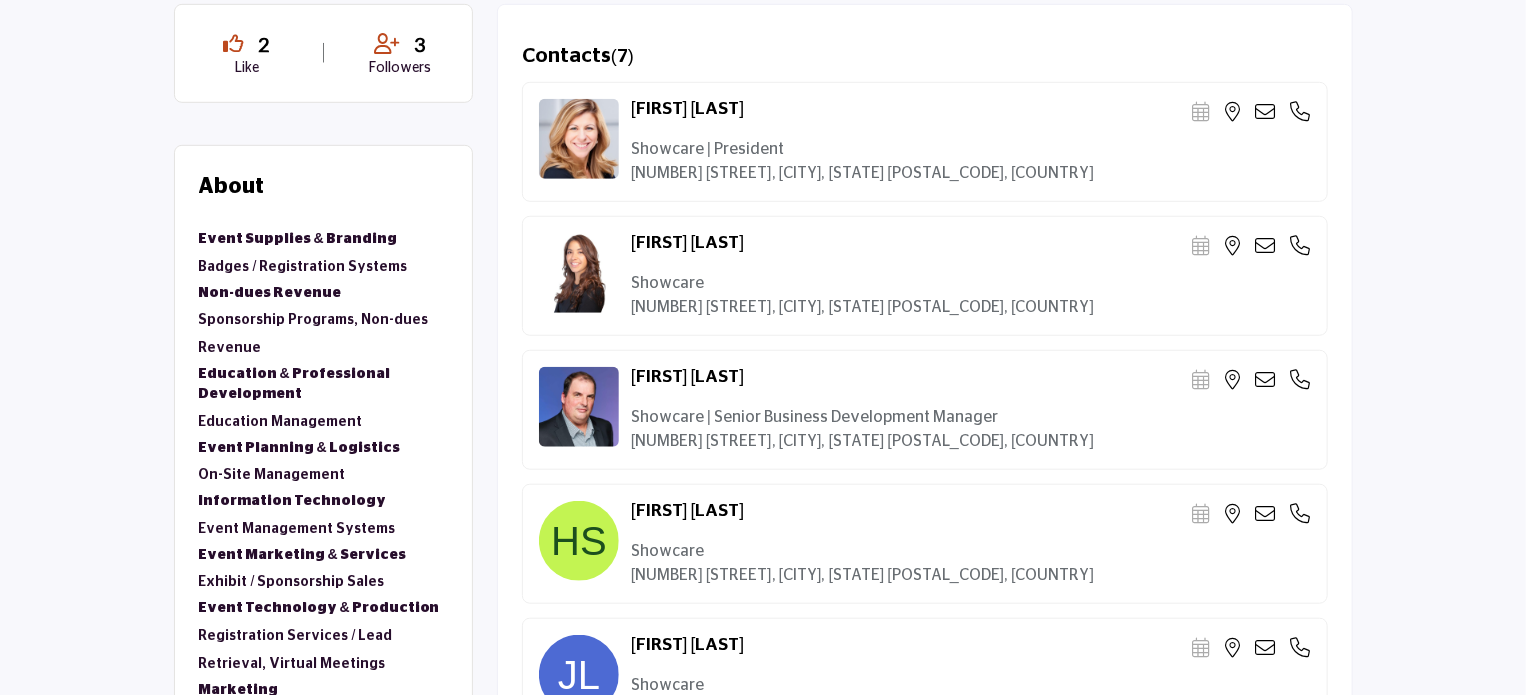 scroll, scrollTop: 657, scrollLeft: 0, axis: vertical 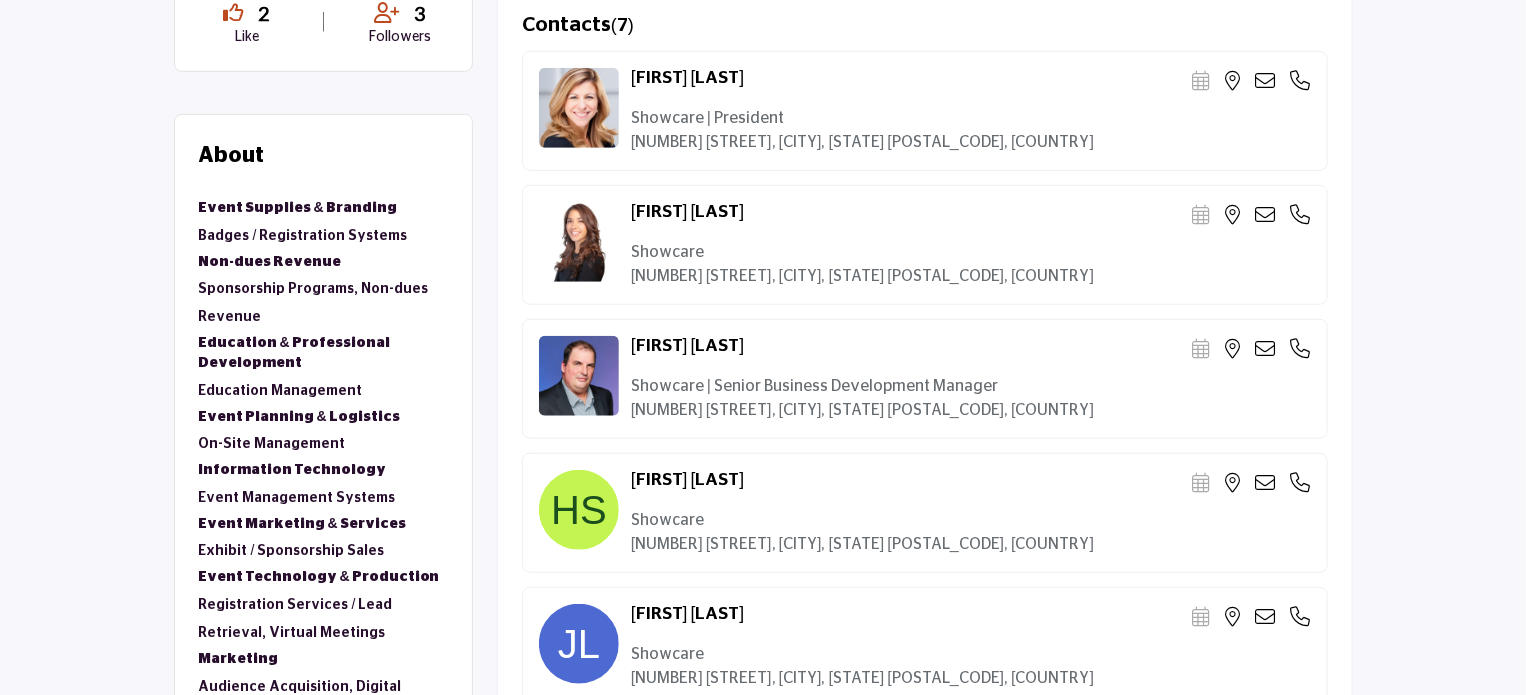 click at bounding box center (1301, 349) 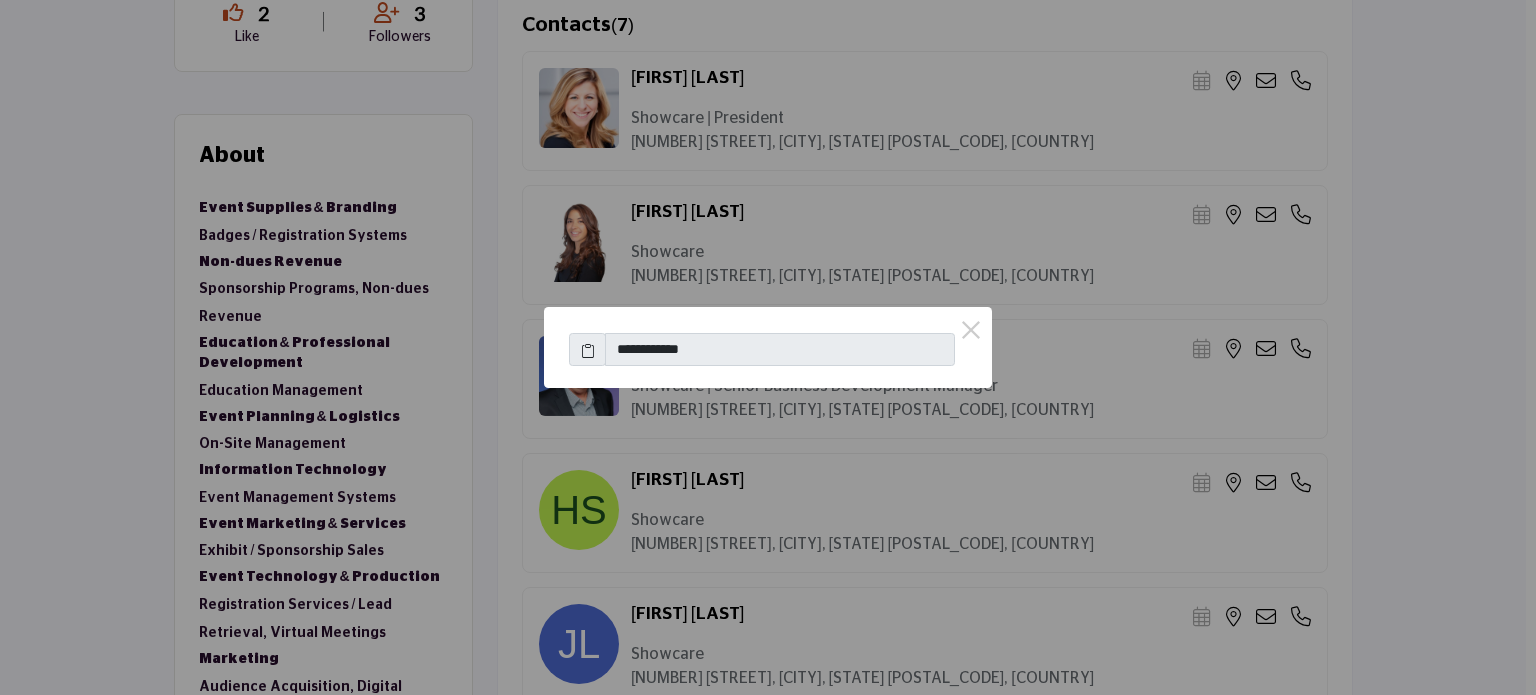 drag, startPoint x: 875, startPoint y: 324, endPoint x: 718, endPoint y: 309, distance: 157.71494 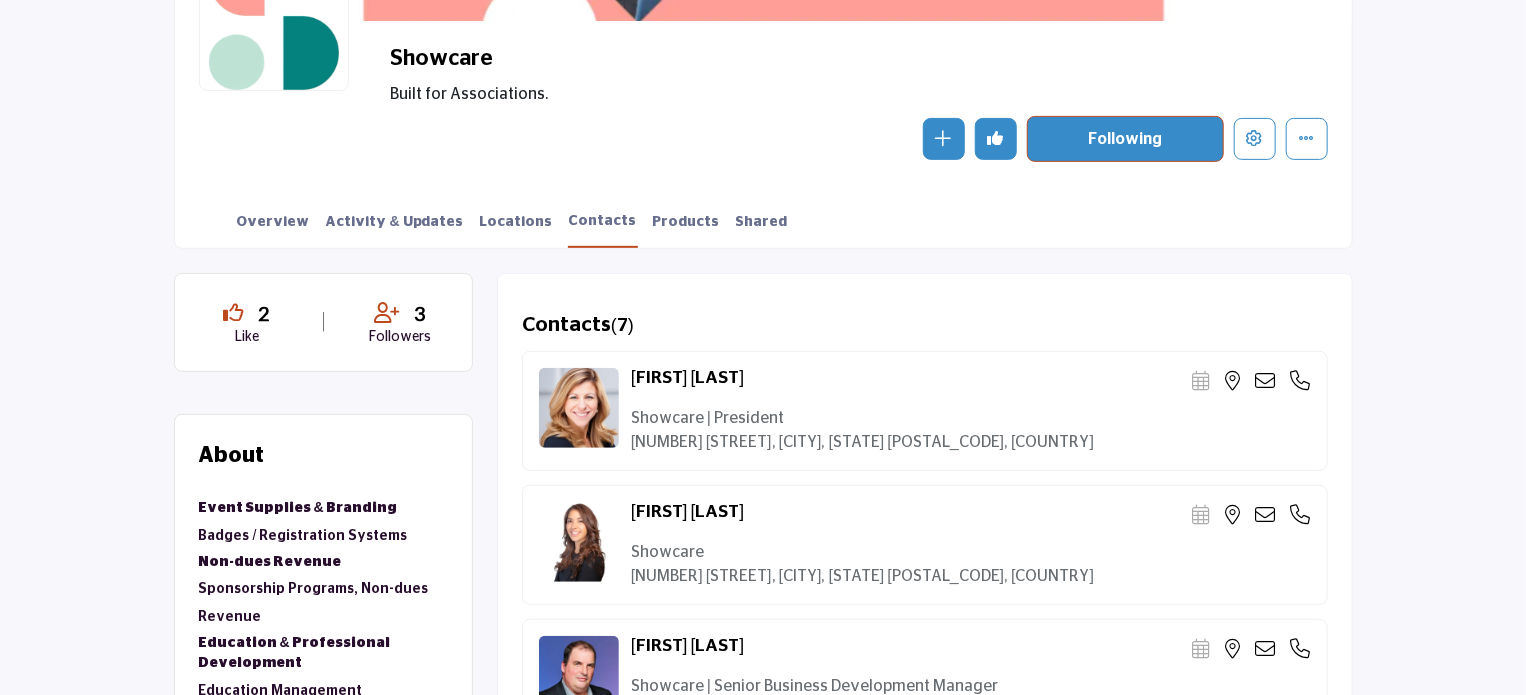 scroll, scrollTop: 257, scrollLeft: 0, axis: vertical 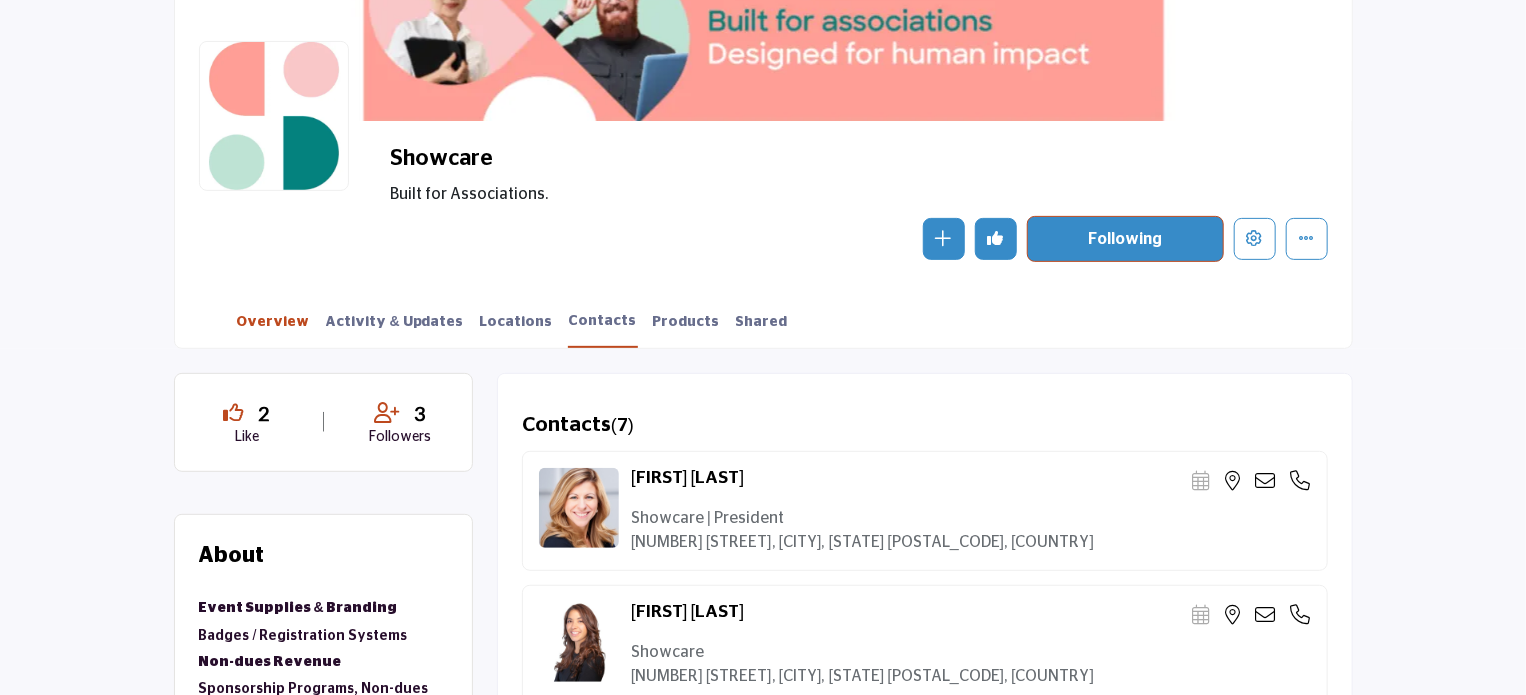 click on "Overview" at bounding box center (273, 329) 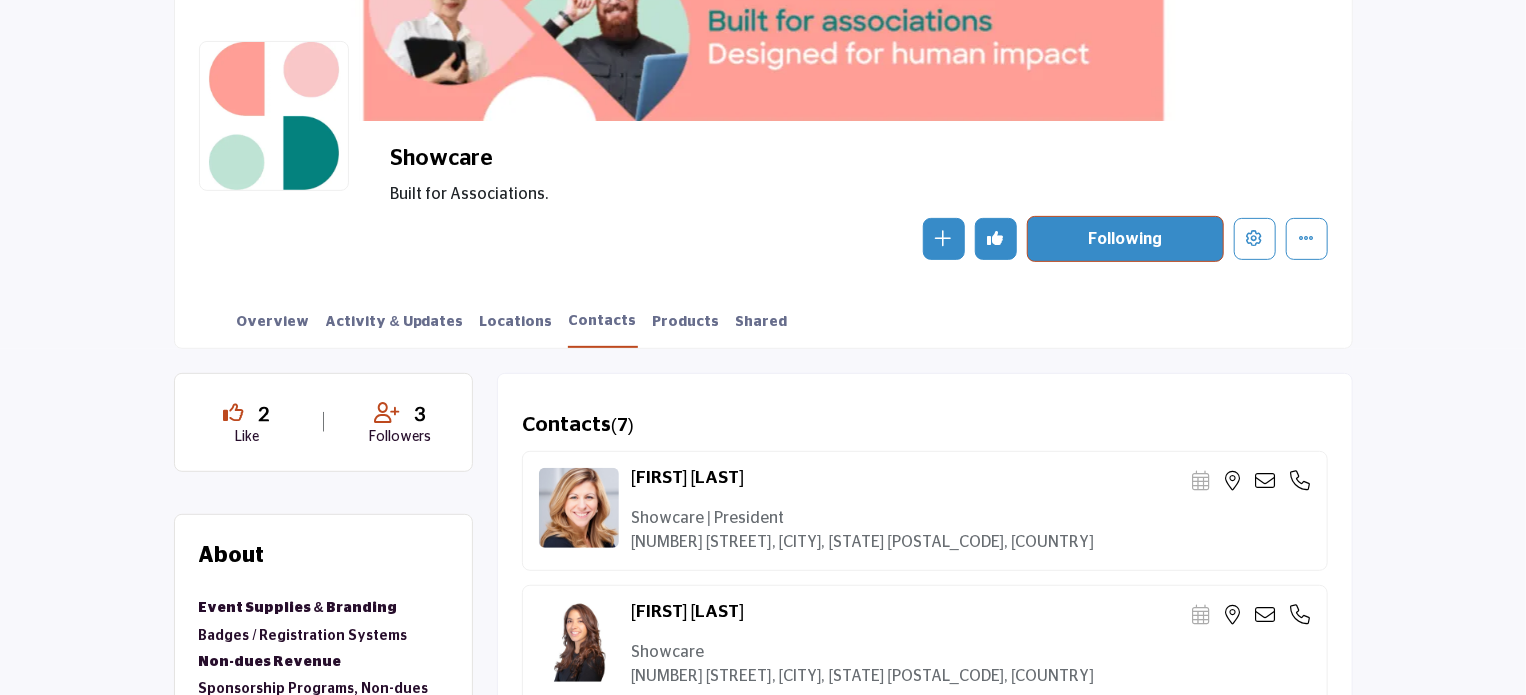 scroll, scrollTop: 252, scrollLeft: 0, axis: vertical 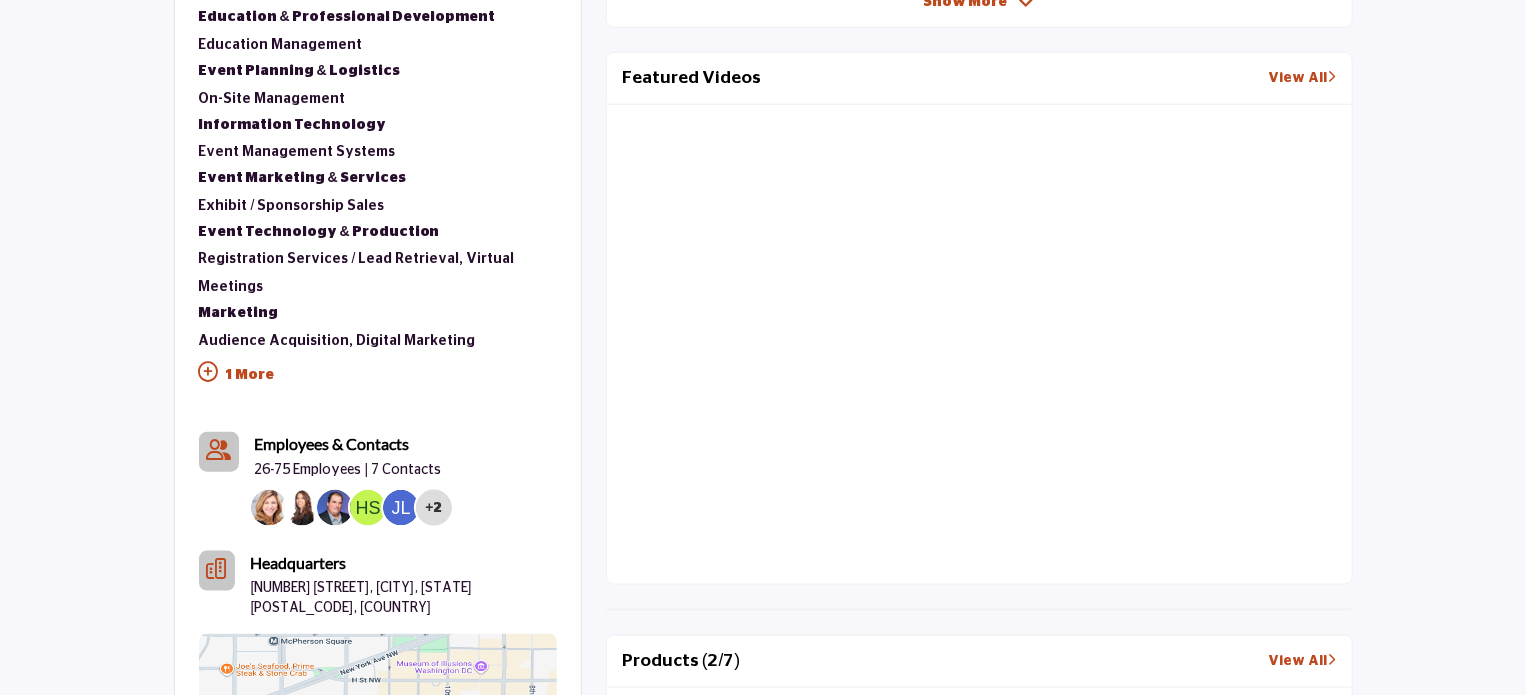 click on "View All" at bounding box center [1303, 78] 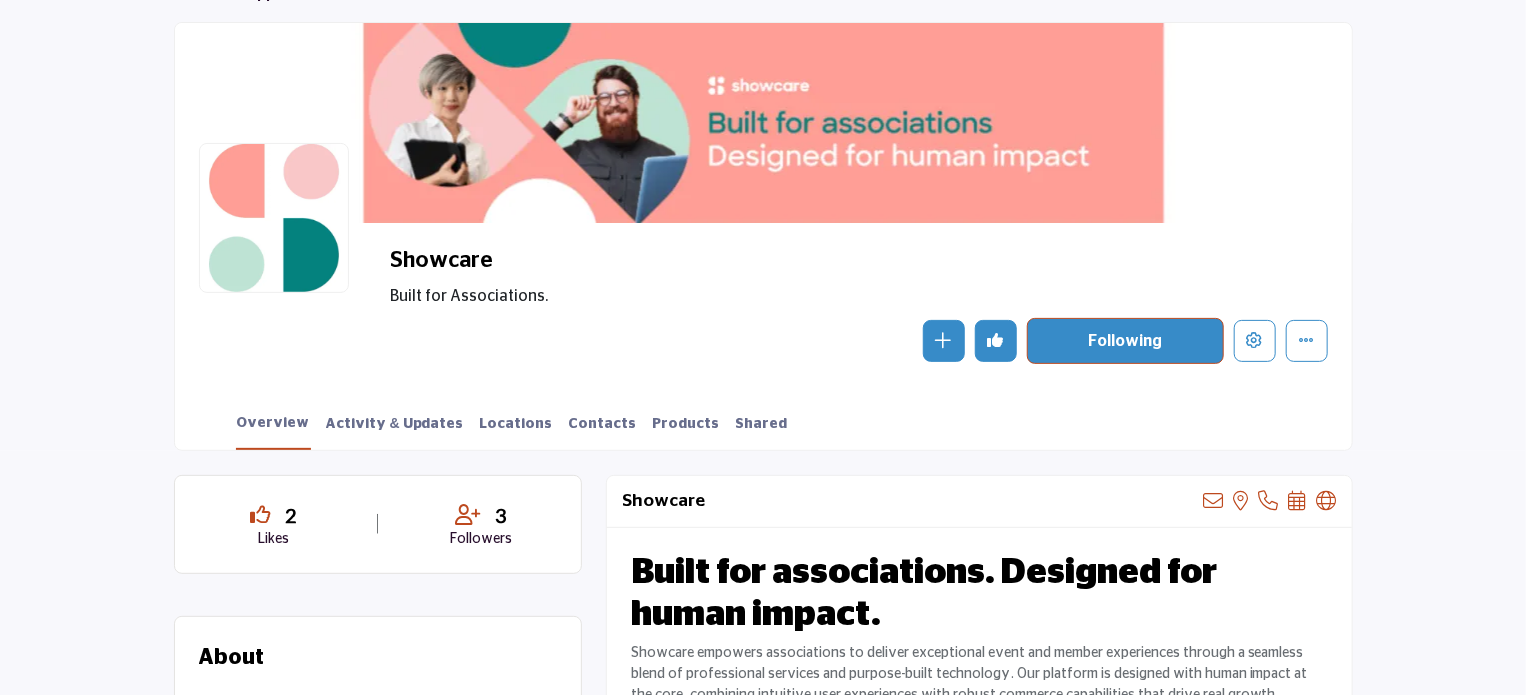 scroll, scrollTop: 0, scrollLeft: 0, axis: both 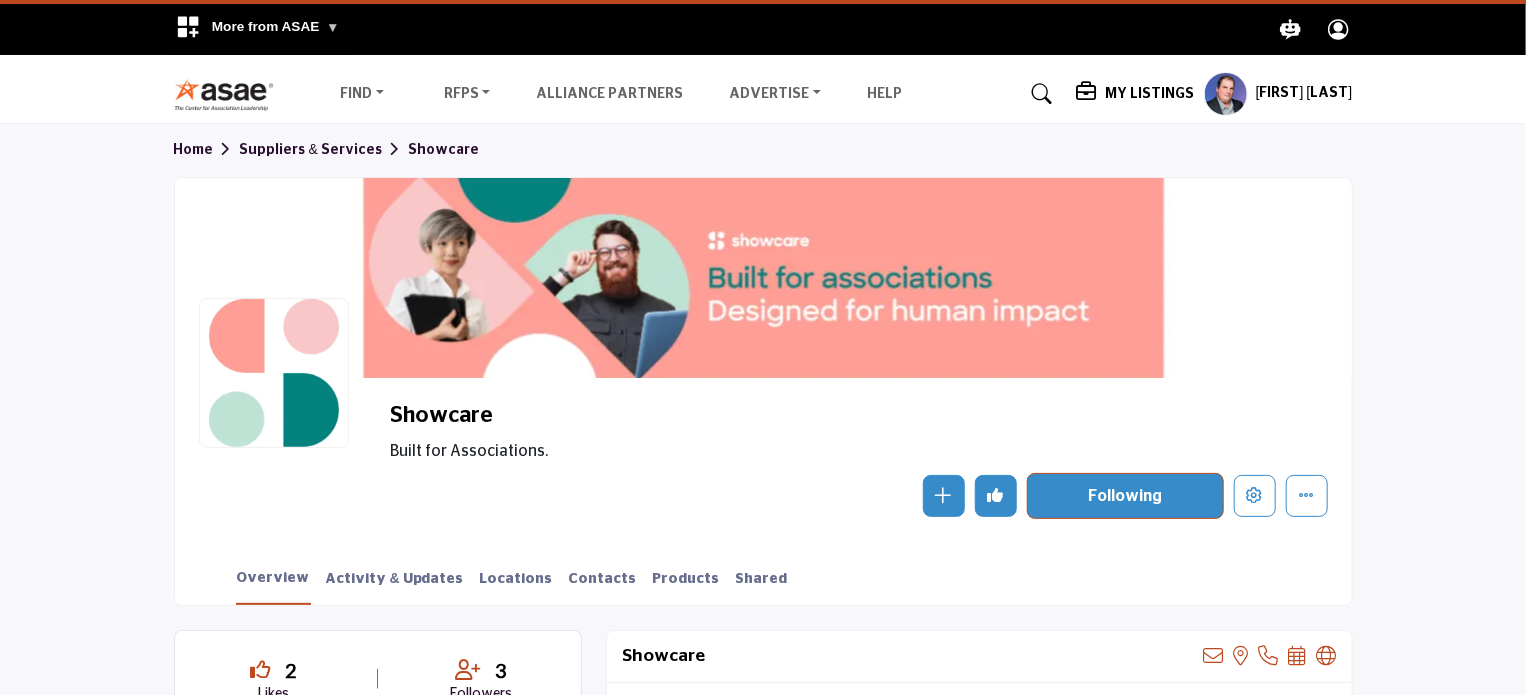 click on "Home" at bounding box center (207, 150) 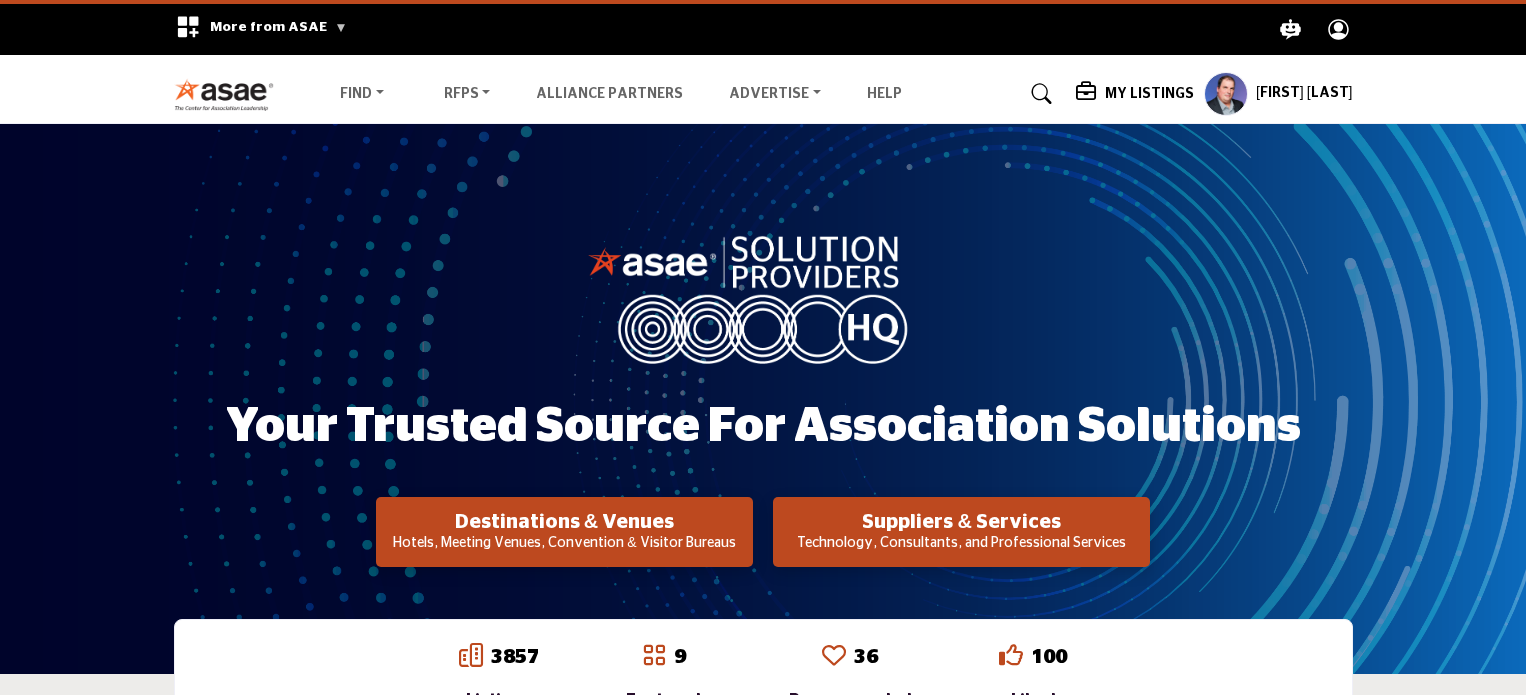 scroll, scrollTop: 0, scrollLeft: 0, axis: both 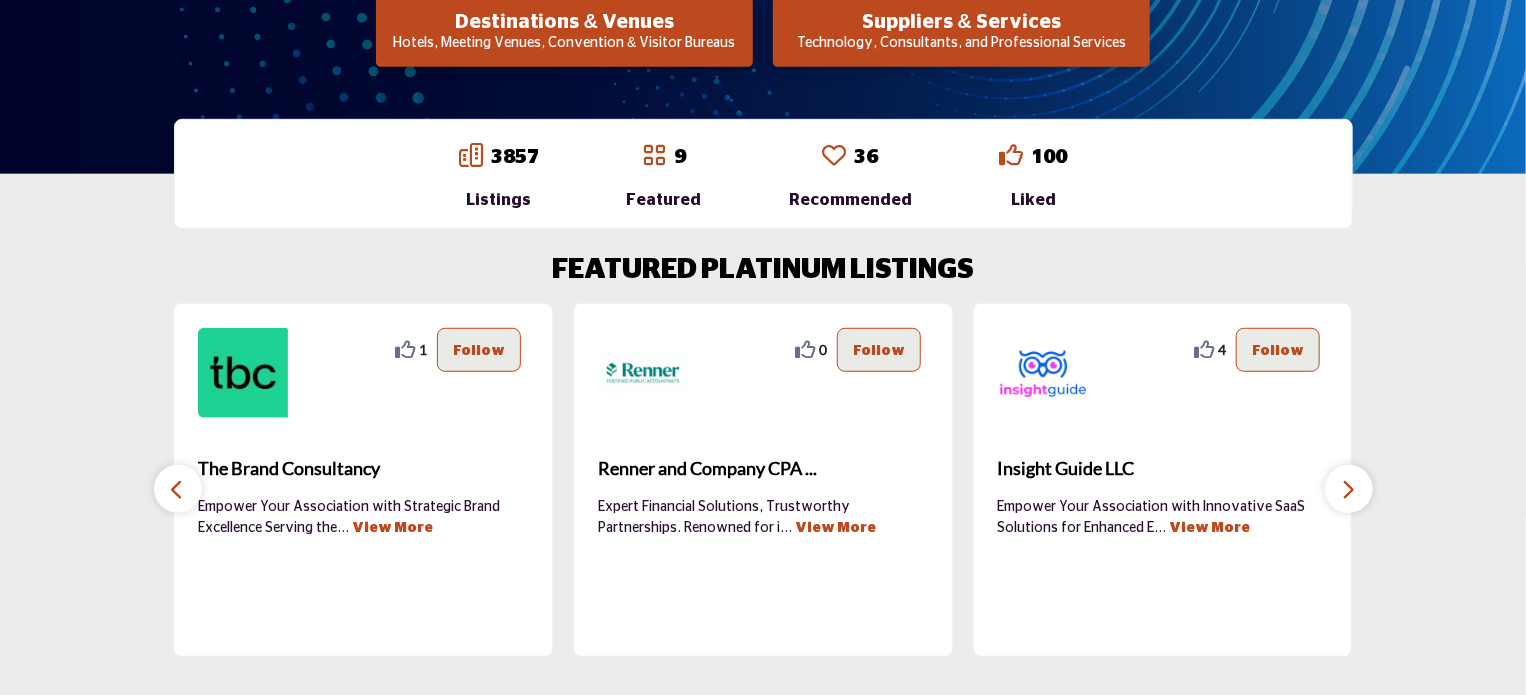 click at bounding box center (1349, 489) 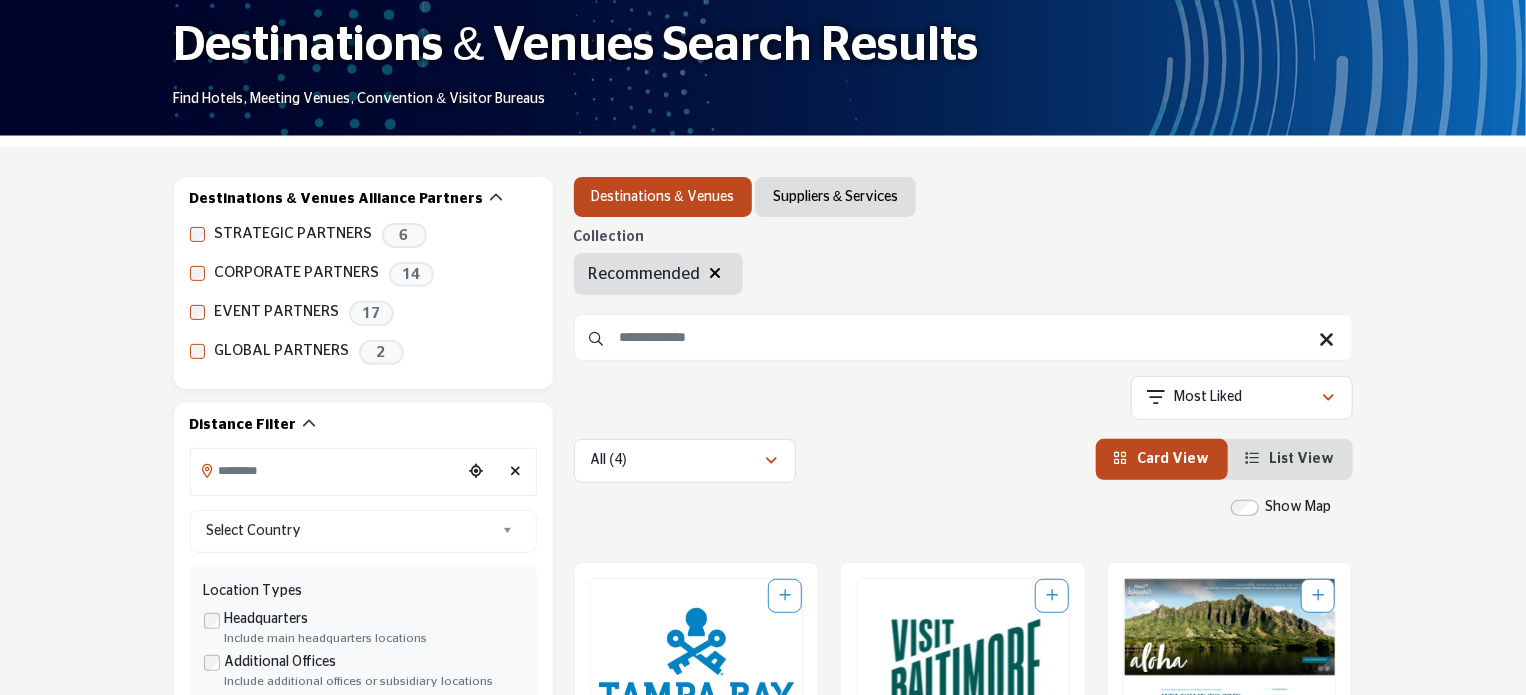 scroll, scrollTop: 200, scrollLeft: 0, axis: vertical 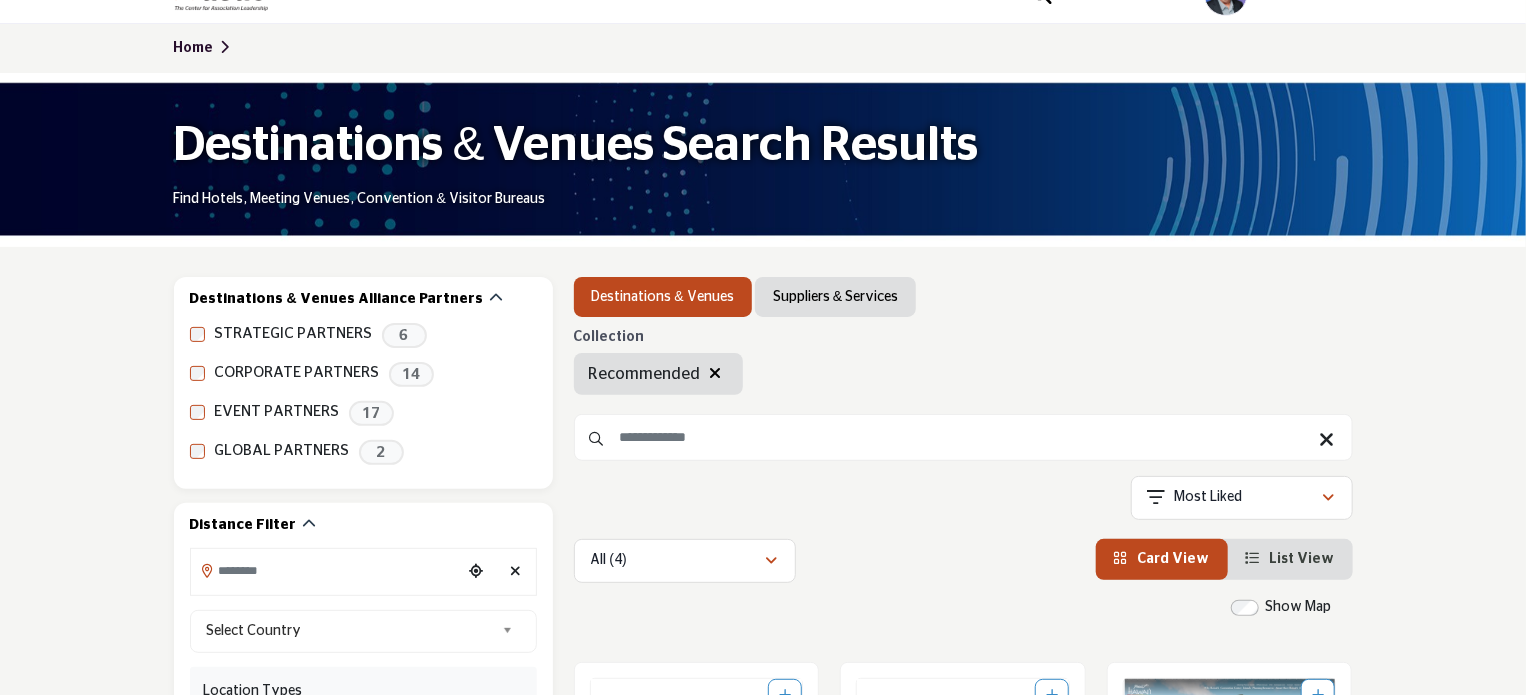 click on "Suppliers & Services" at bounding box center [835, 297] 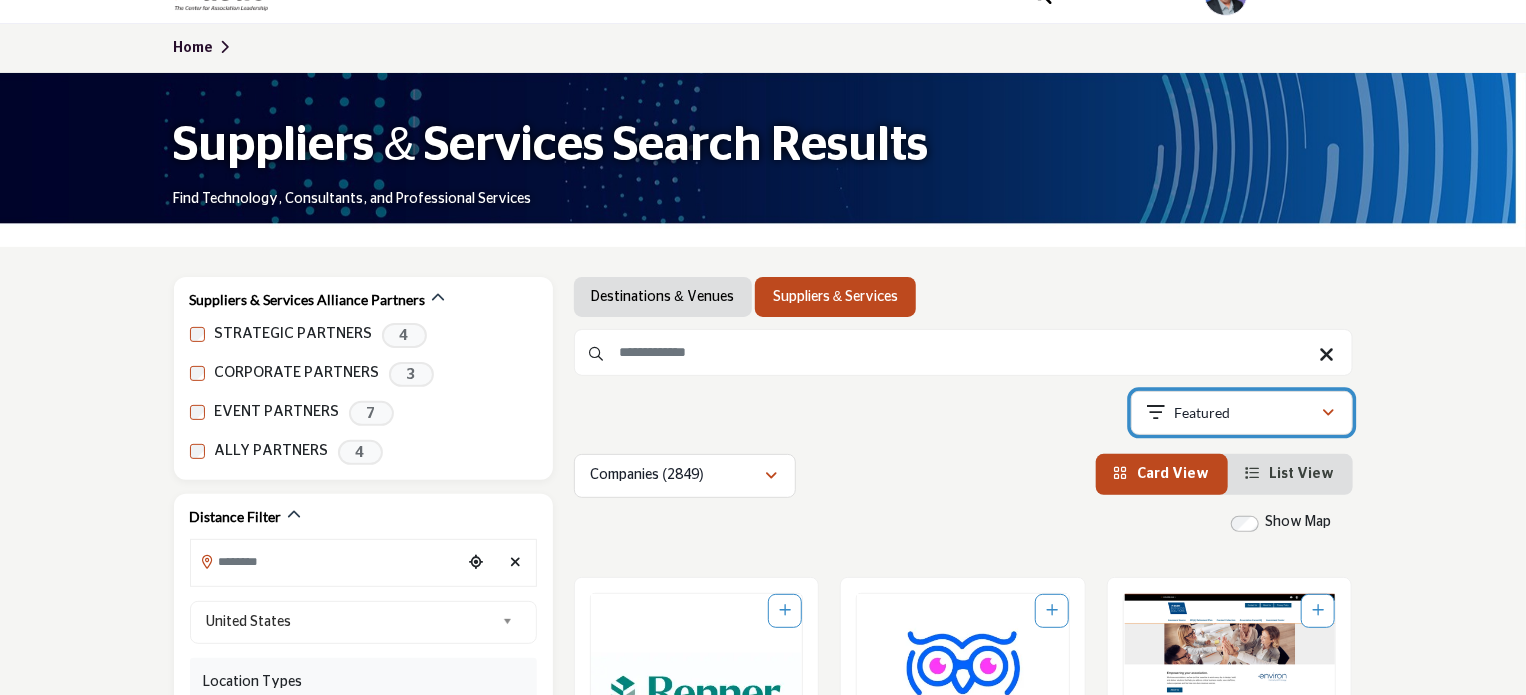 click on "Featured" at bounding box center (1202, 413) 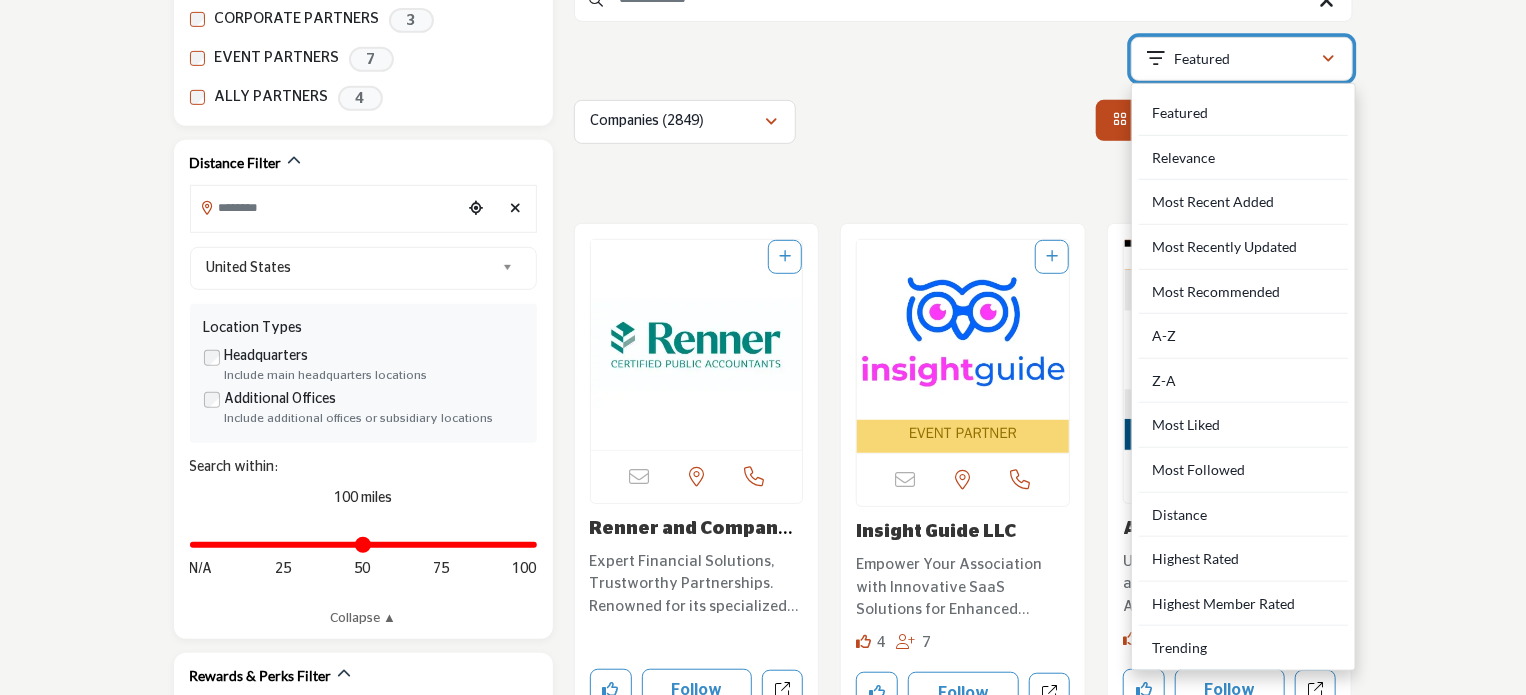 scroll, scrollTop: 500, scrollLeft: 0, axis: vertical 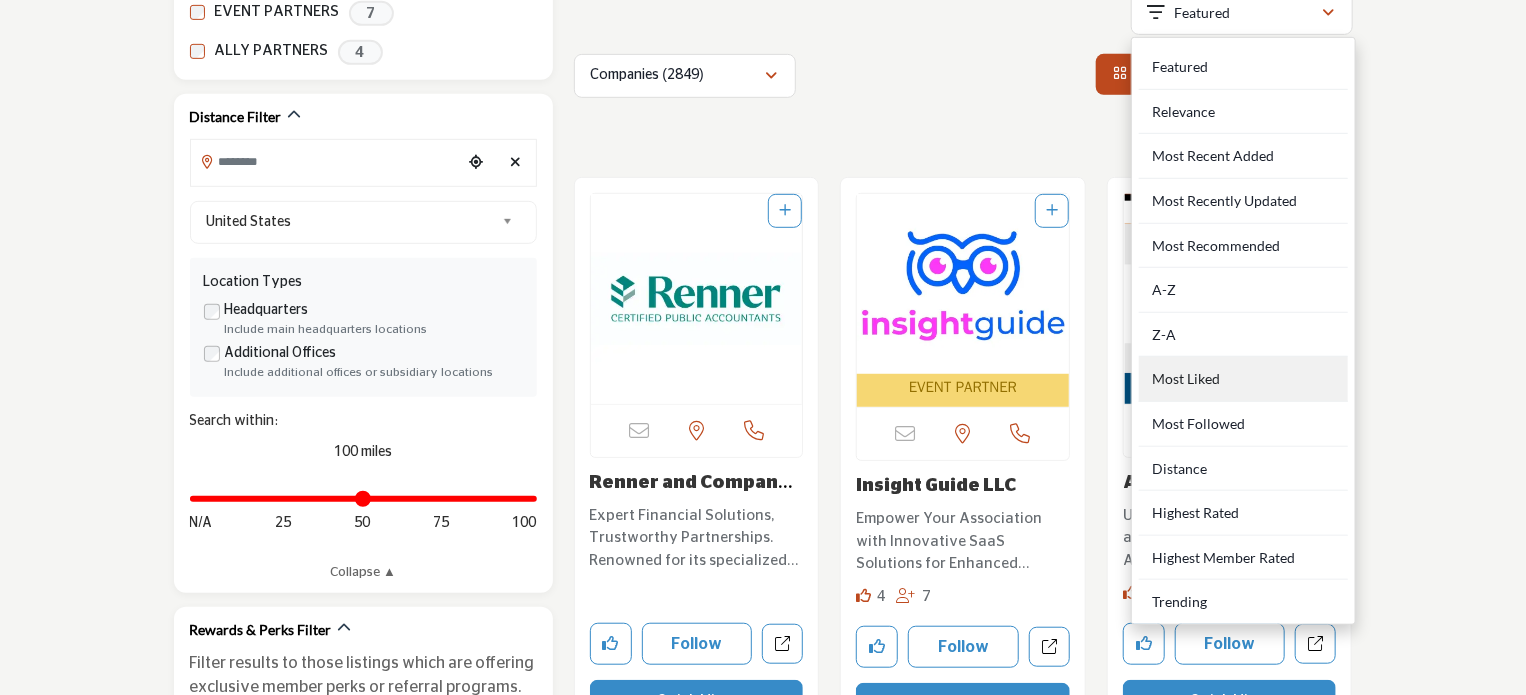 click on "Most Liked" at bounding box center (1243, 379) 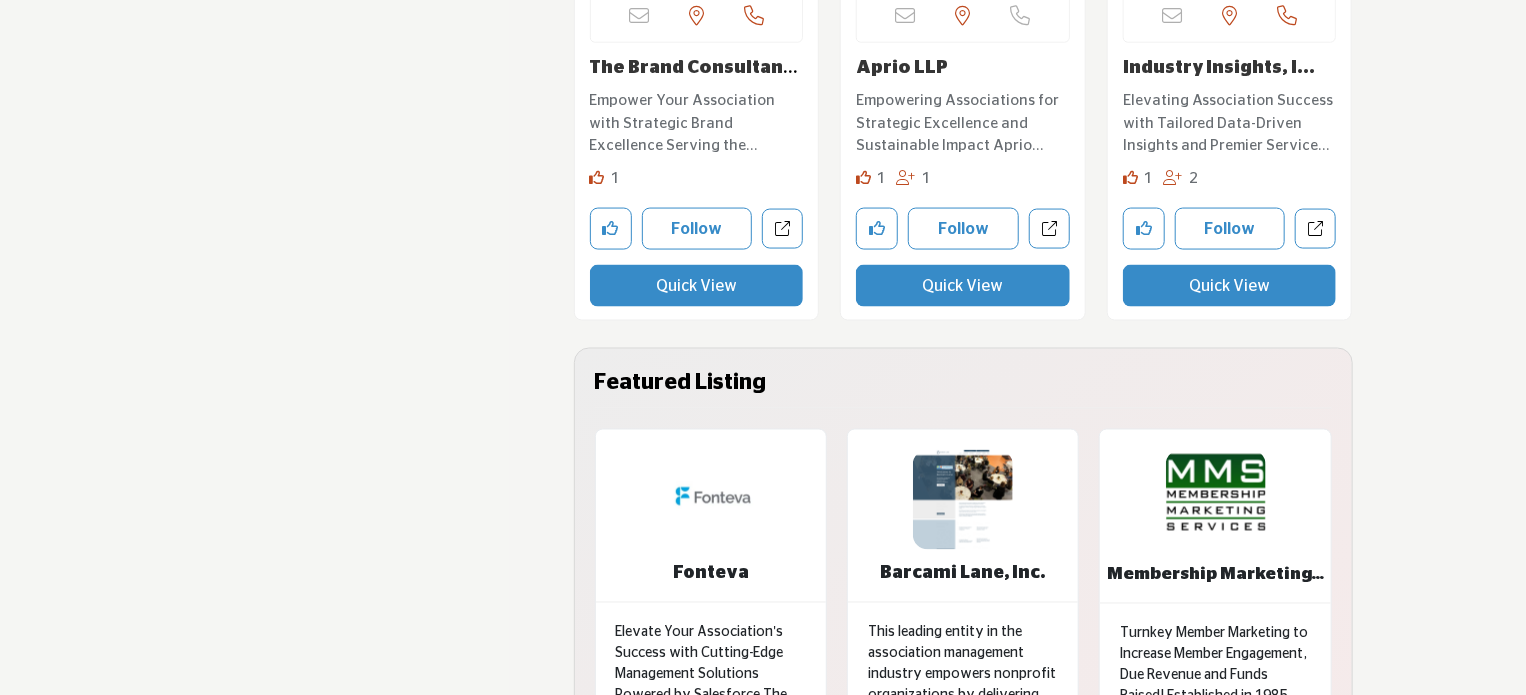 scroll, scrollTop: 9500, scrollLeft: 0, axis: vertical 